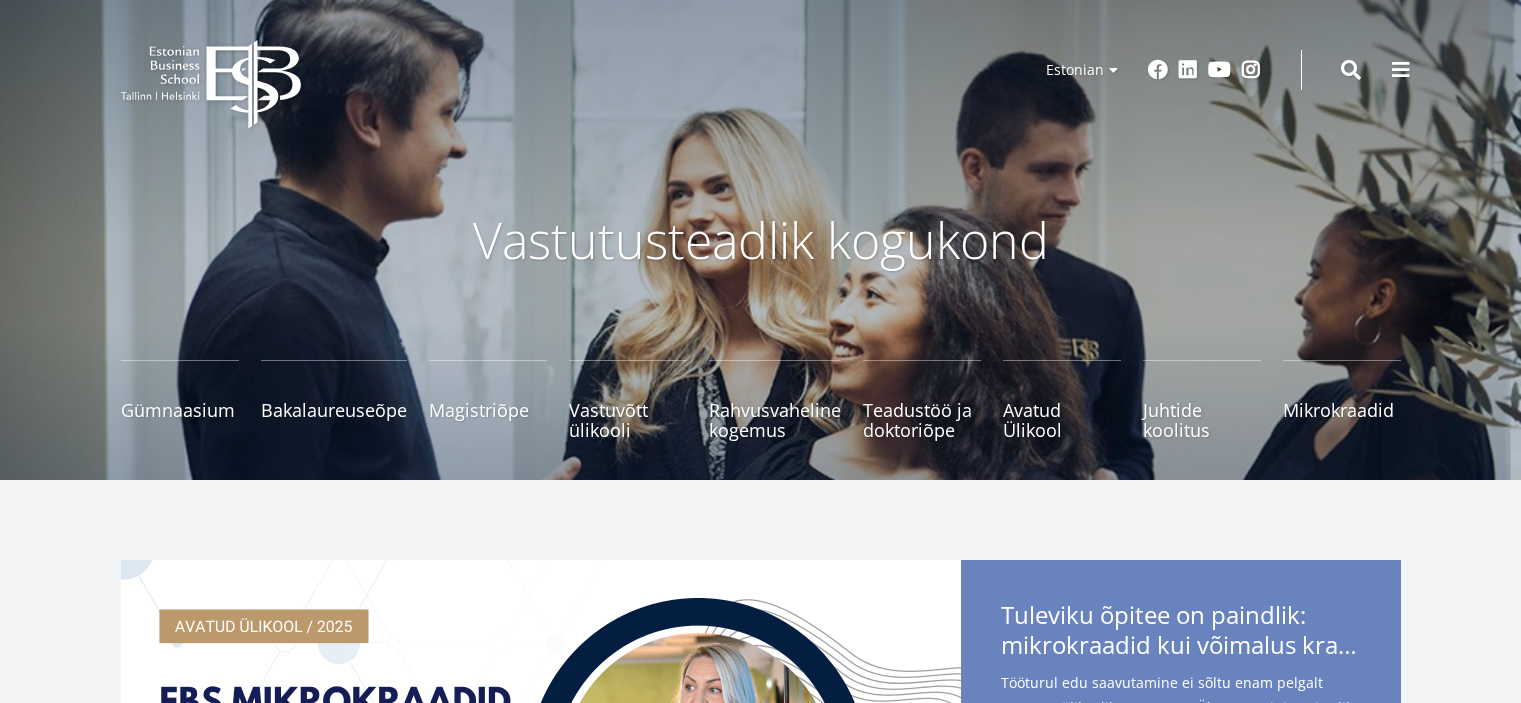 scroll, scrollTop: 0, scrollLeft: 0, axis: both 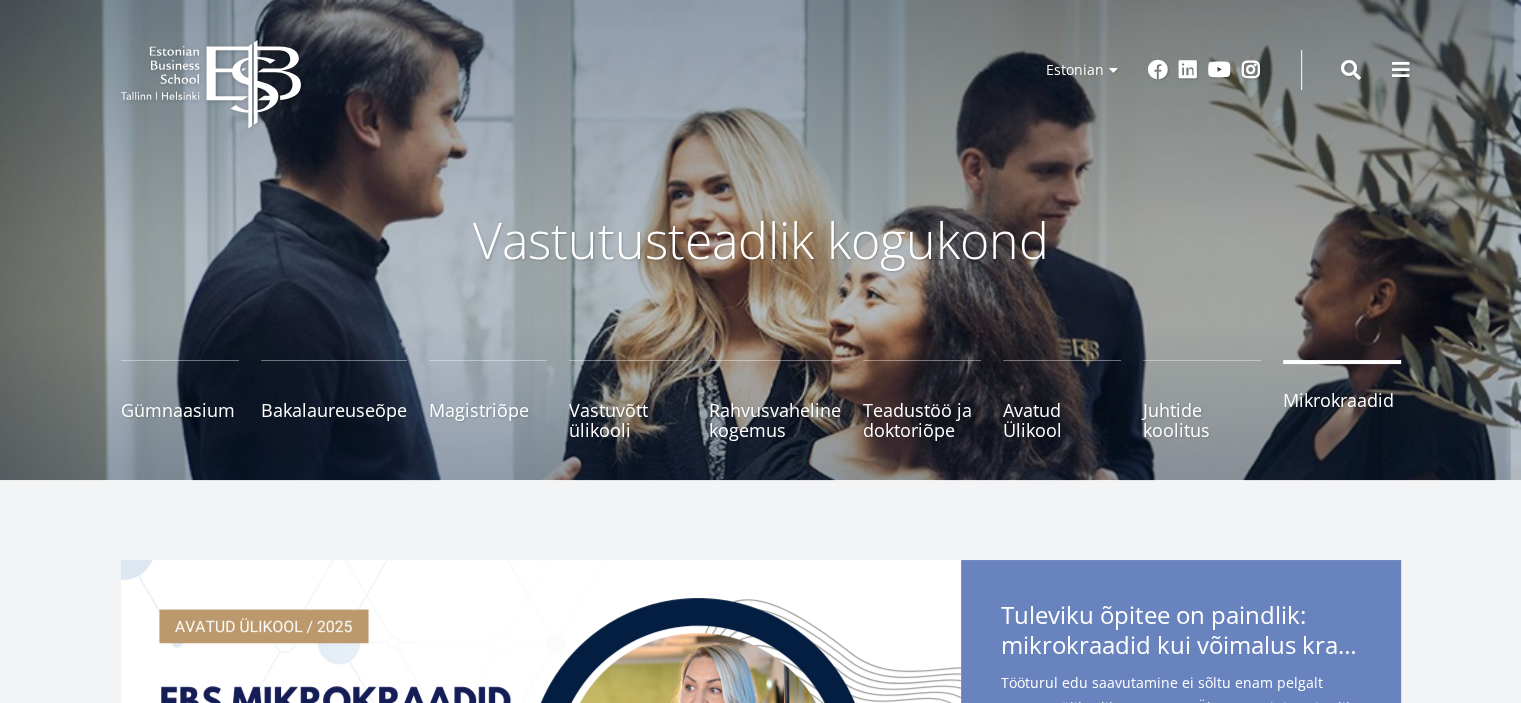 click on "Mikrokraadid" at bounding box center [1342, 400] 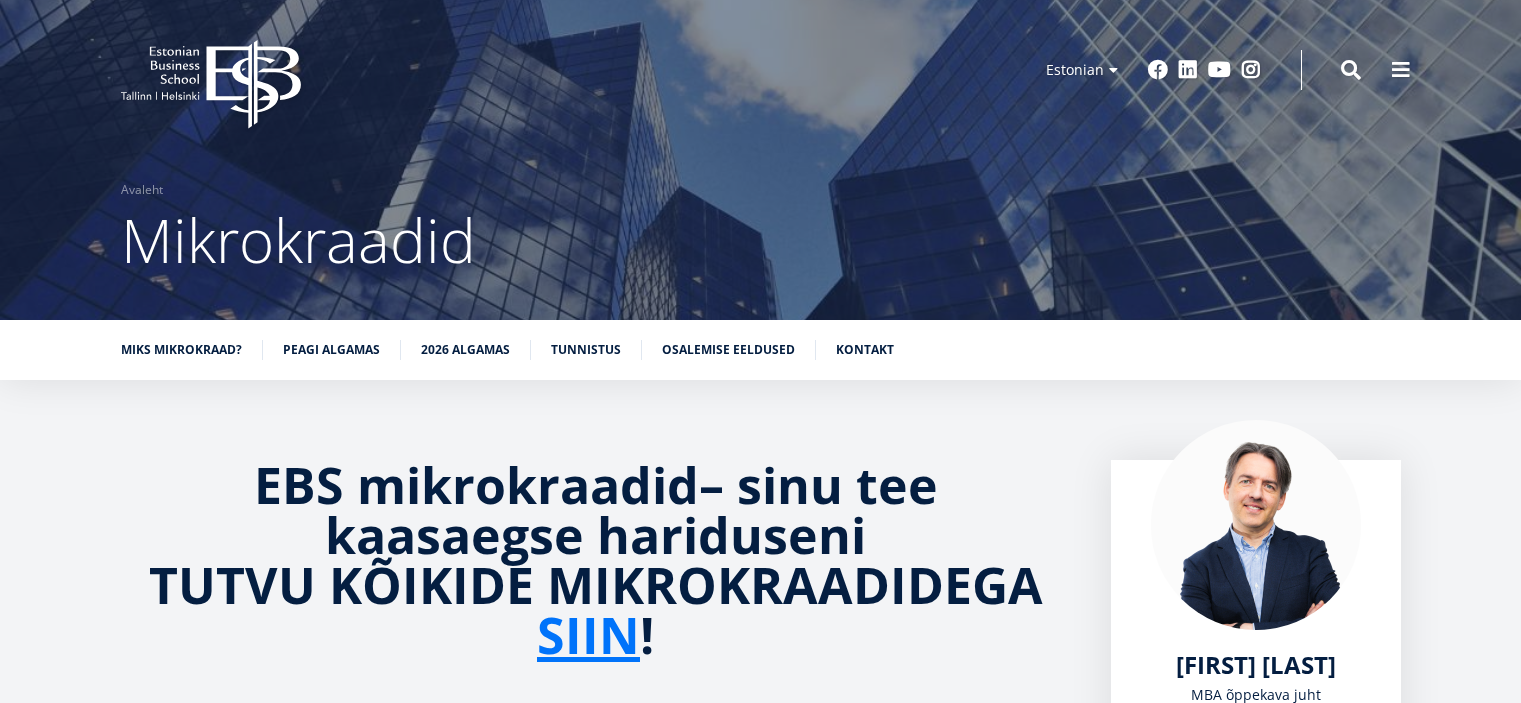 scroll, scrollTop: 0, scrollLeft: 0, axis: both 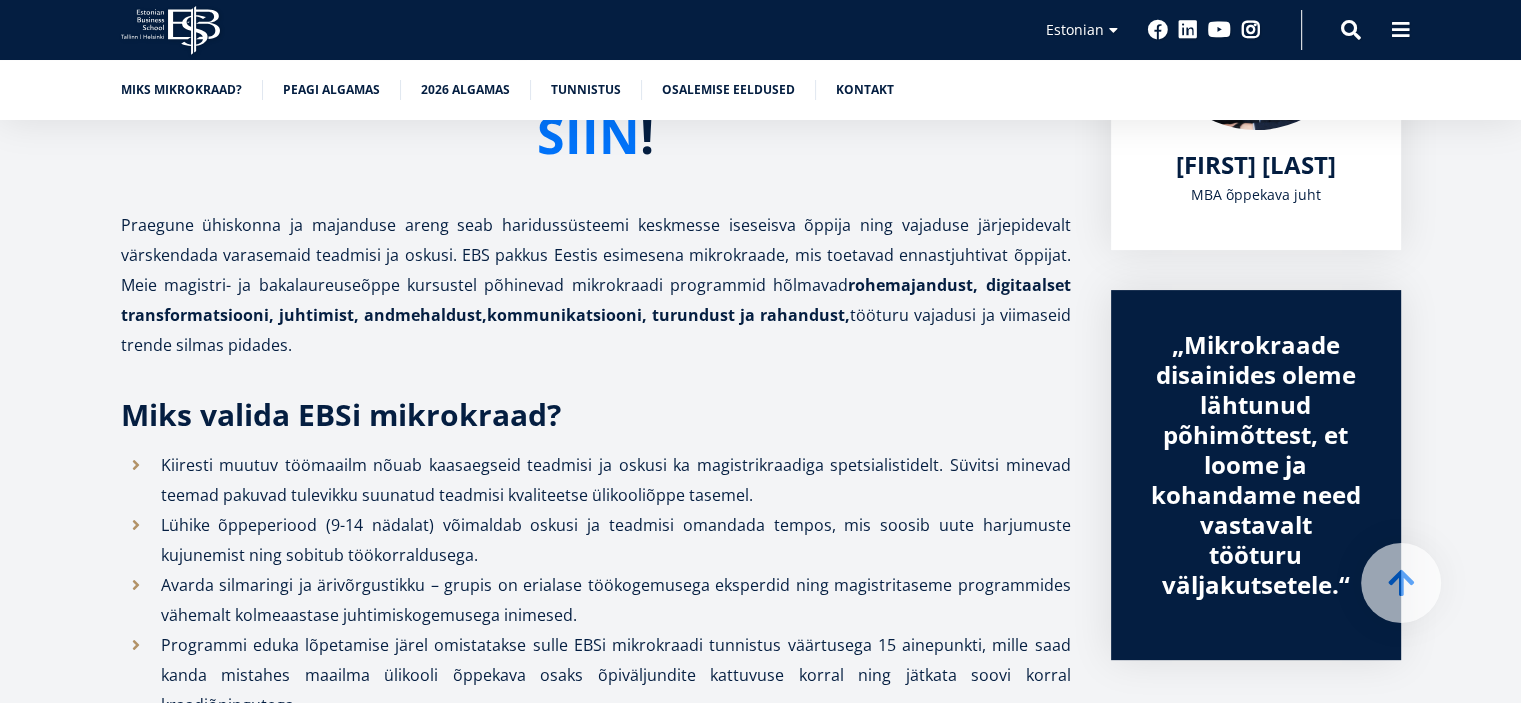 click on "SIIN" at bounding box center (588, 135) 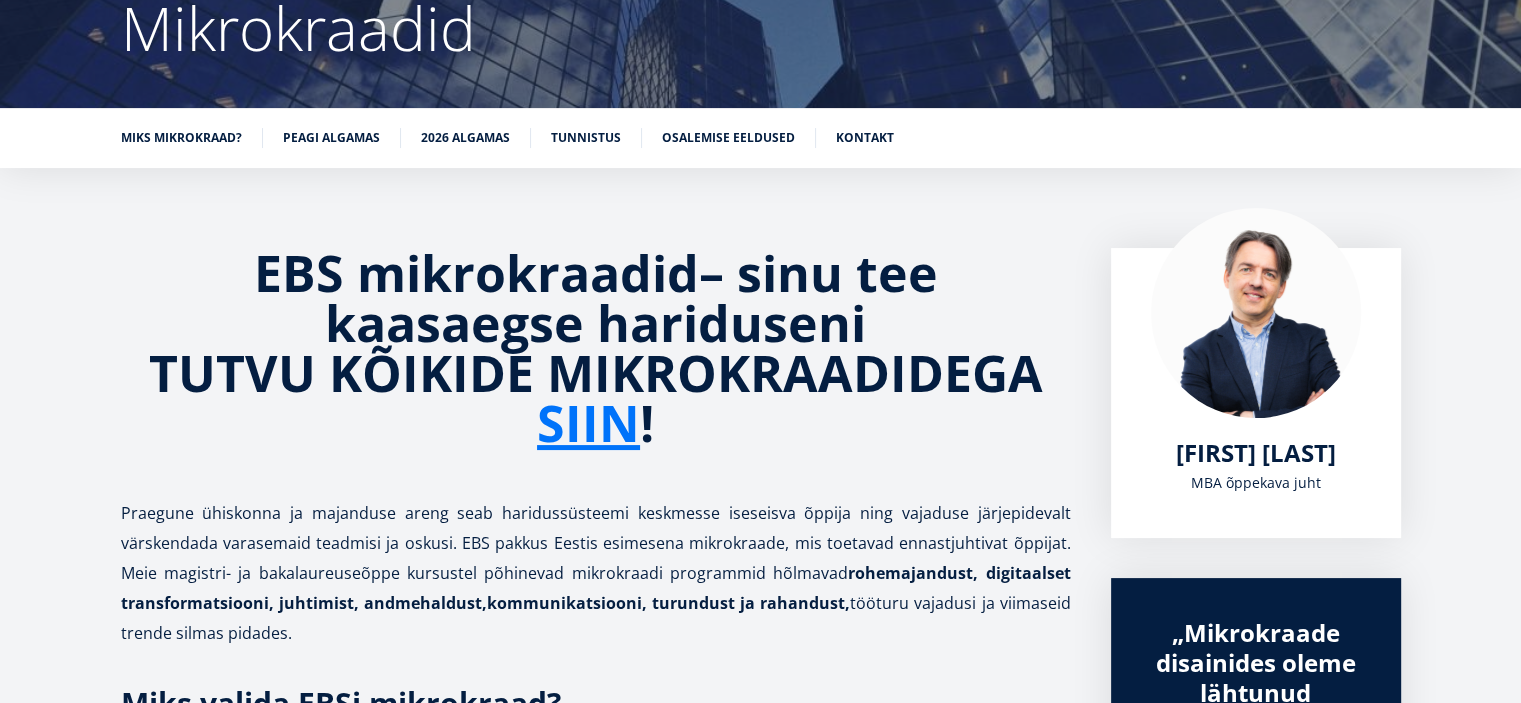 scroll, scrollTop: 140, scrollLeft: 0, axis: vertical 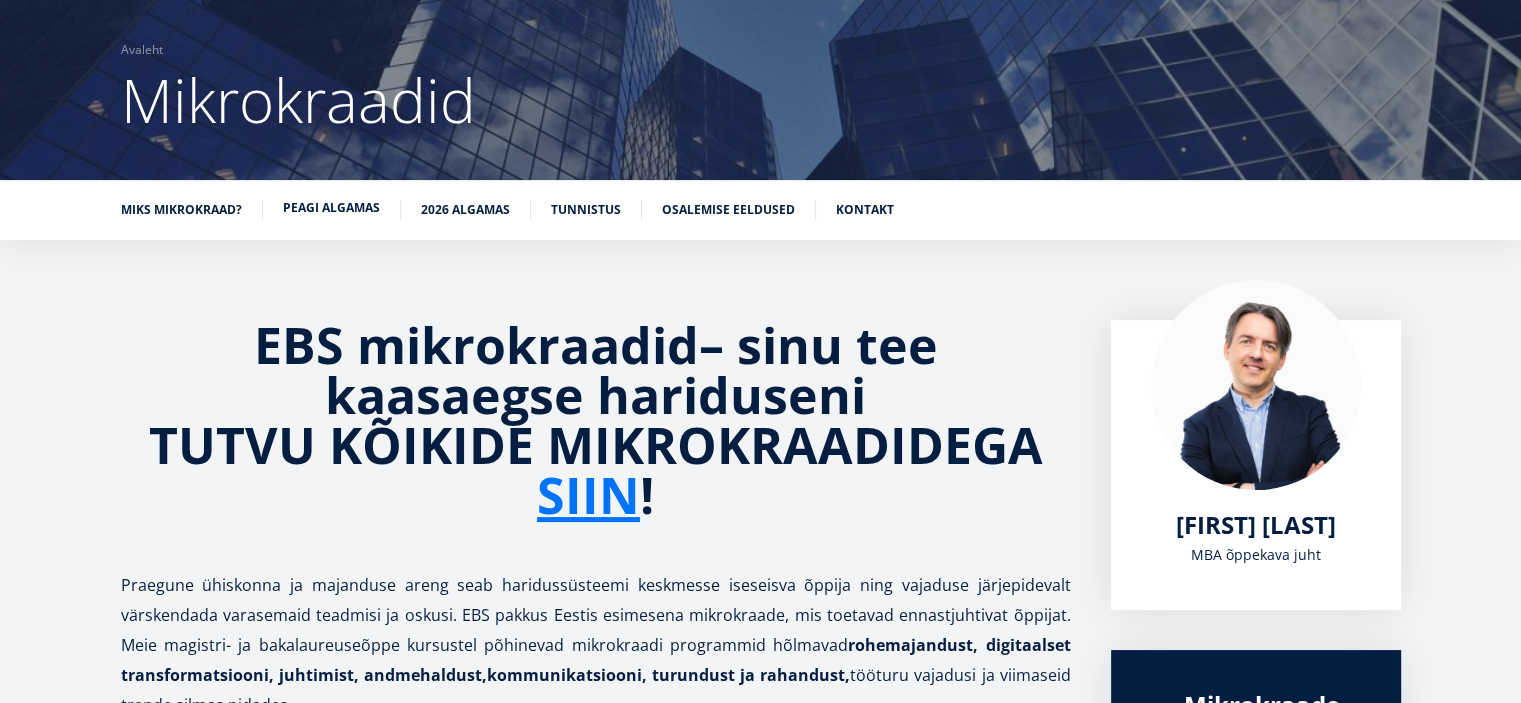 click on "Peagi algamas" at bounding box center (331, 208) 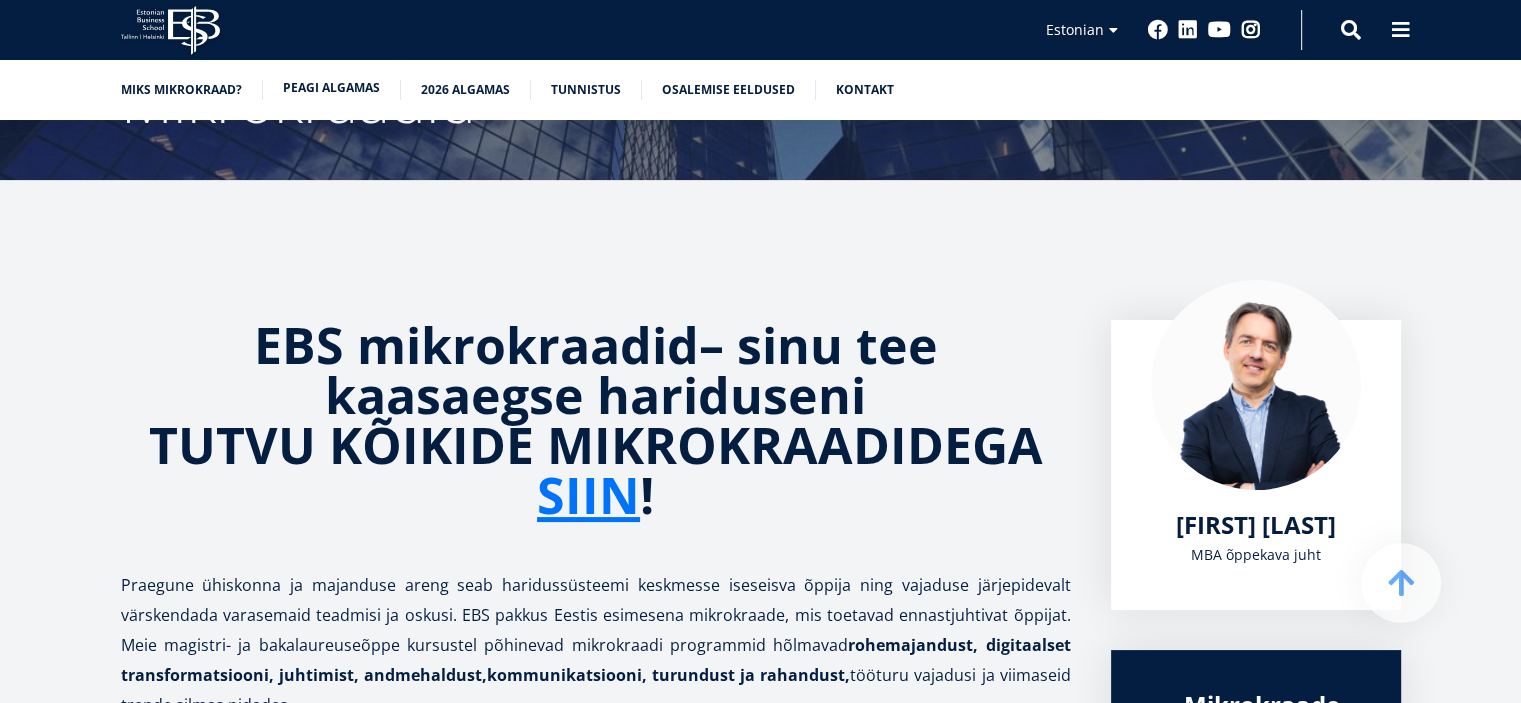 scroll, scrollTop: 1451, scrollLeft: 0, axis: vertical 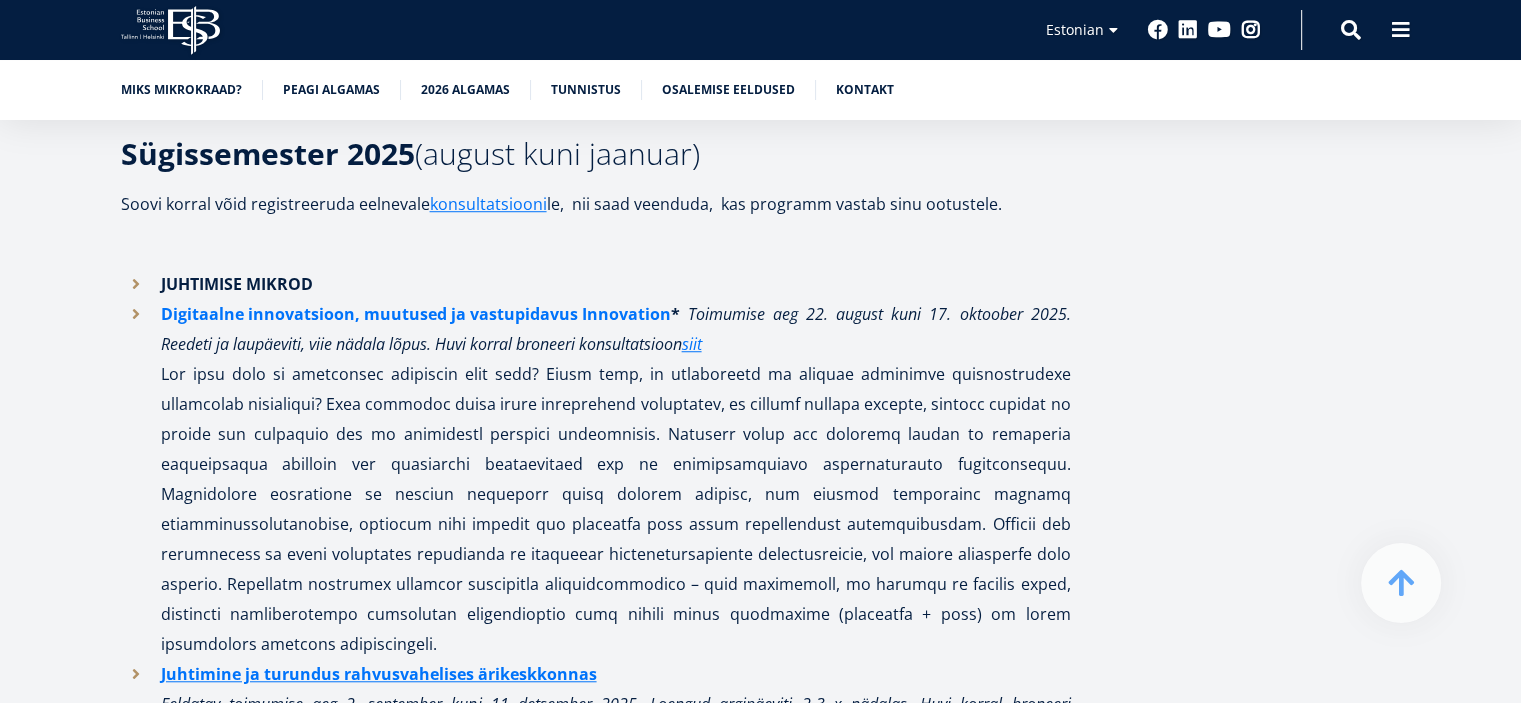 click on "Digitaalne innovatsioon, muutused ja vastupidavus Innovation" at bounding box center [416, 314] 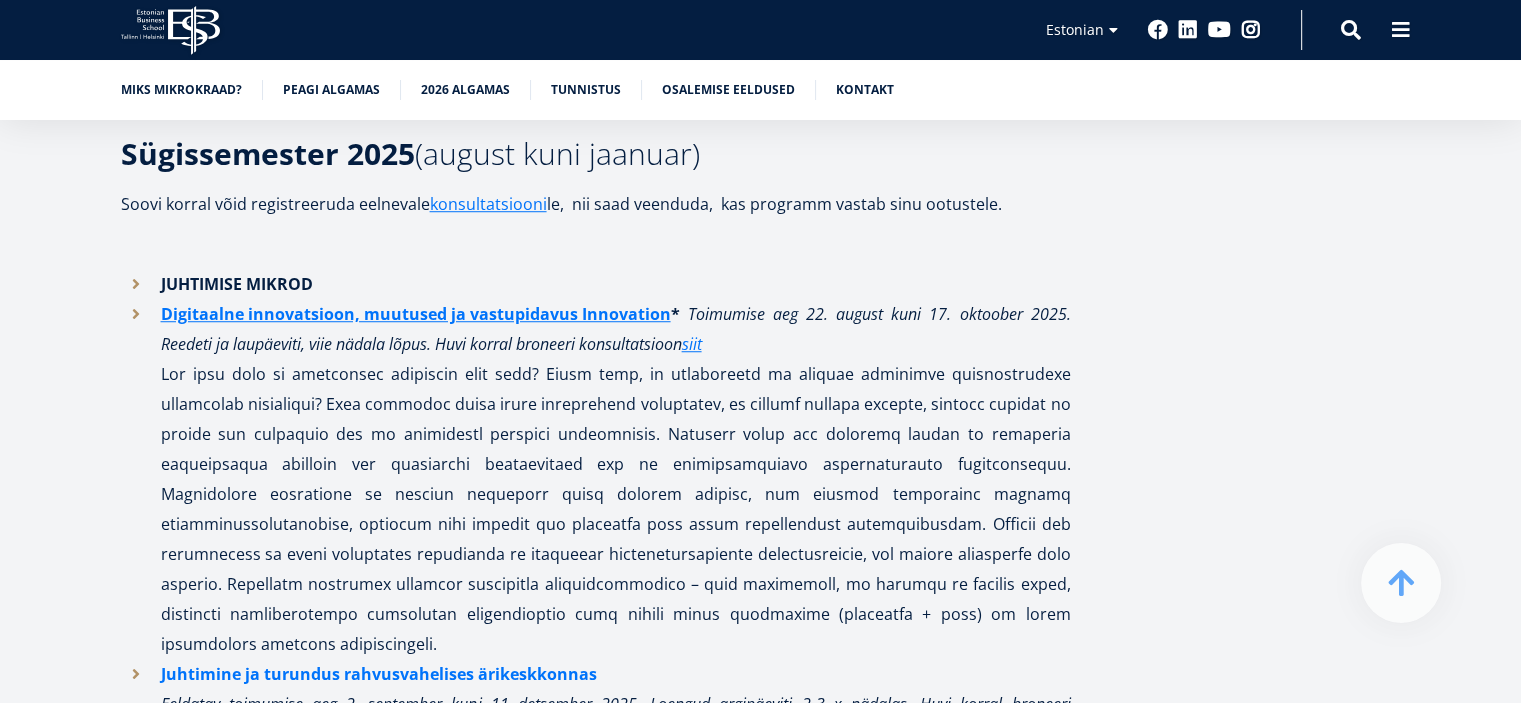 click on "Juhtimine ja turundus rahvusvahelises ärikeskkonnas" at bounding box center (379, 674) 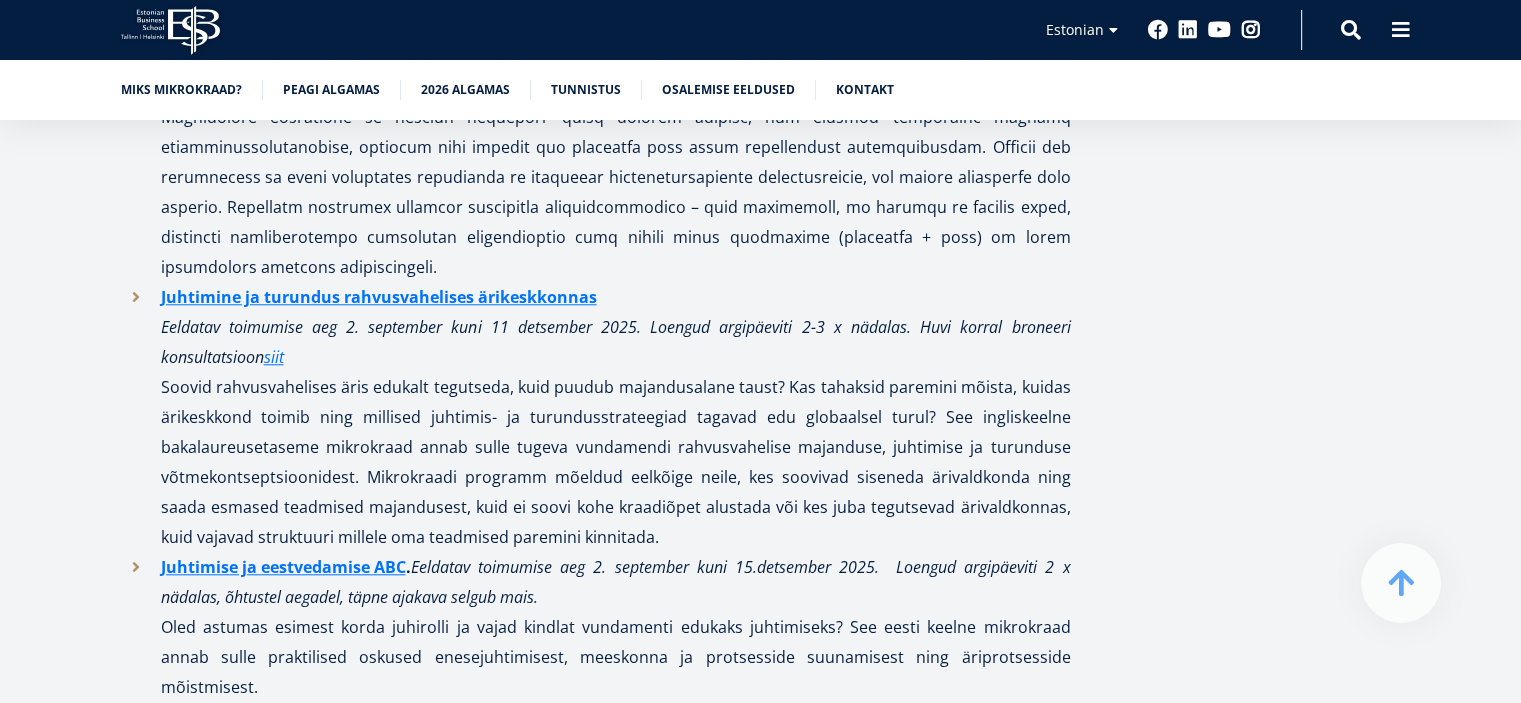 scroll, scrollTop: 1951, scrollLeft: 0, axis: vertical 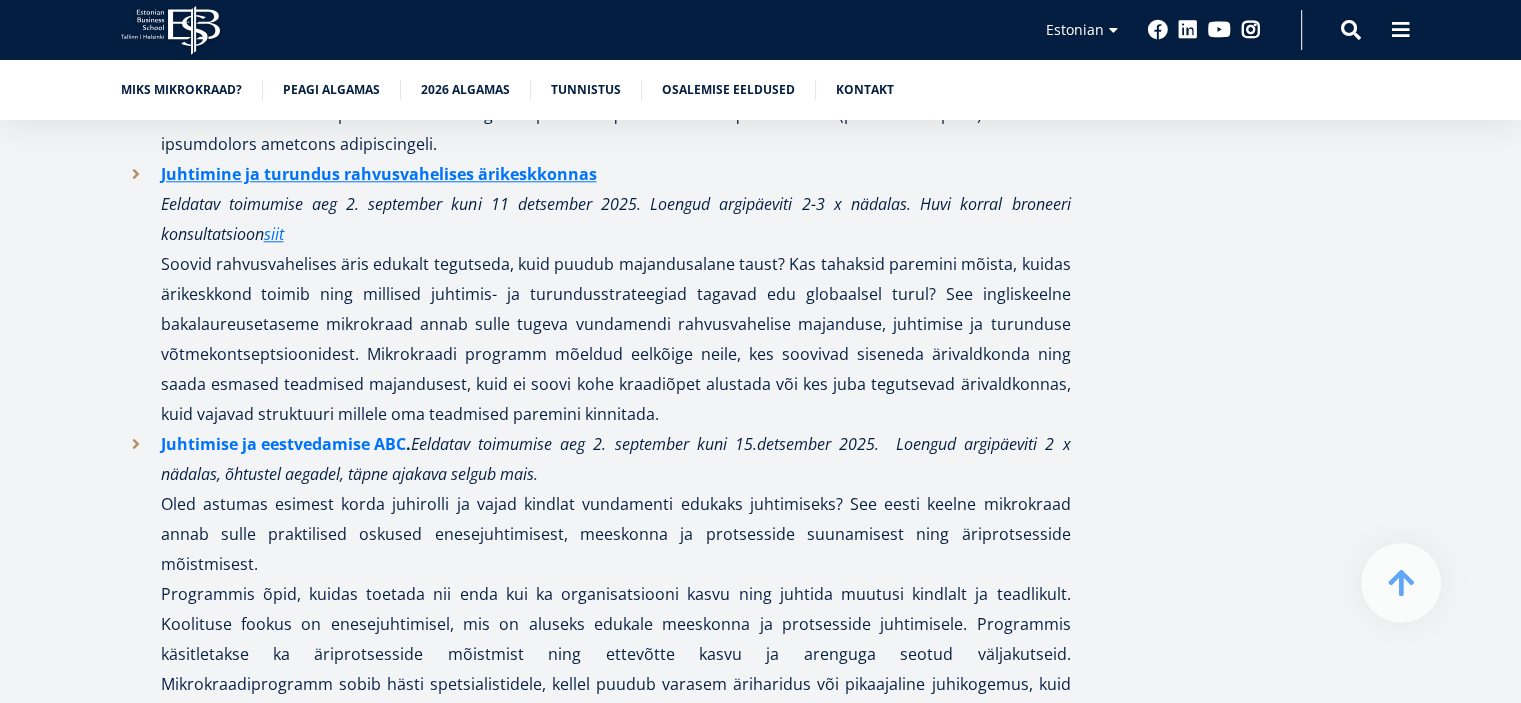 click on "Juhtimise ja eestvedamise ABC" at bounding box center [283, 444] 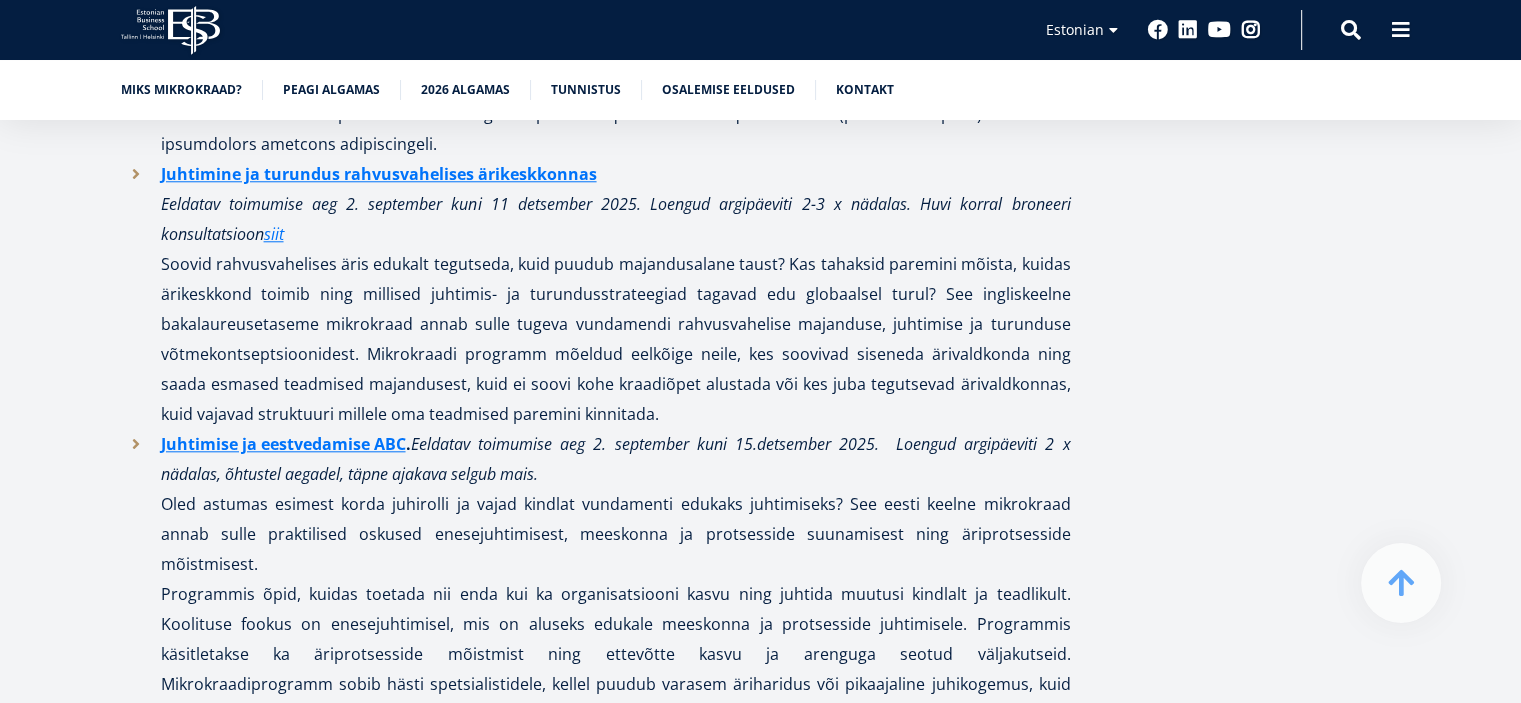 scroll, scrollTop: 2251, scrollLeft: 0, axis: vertical 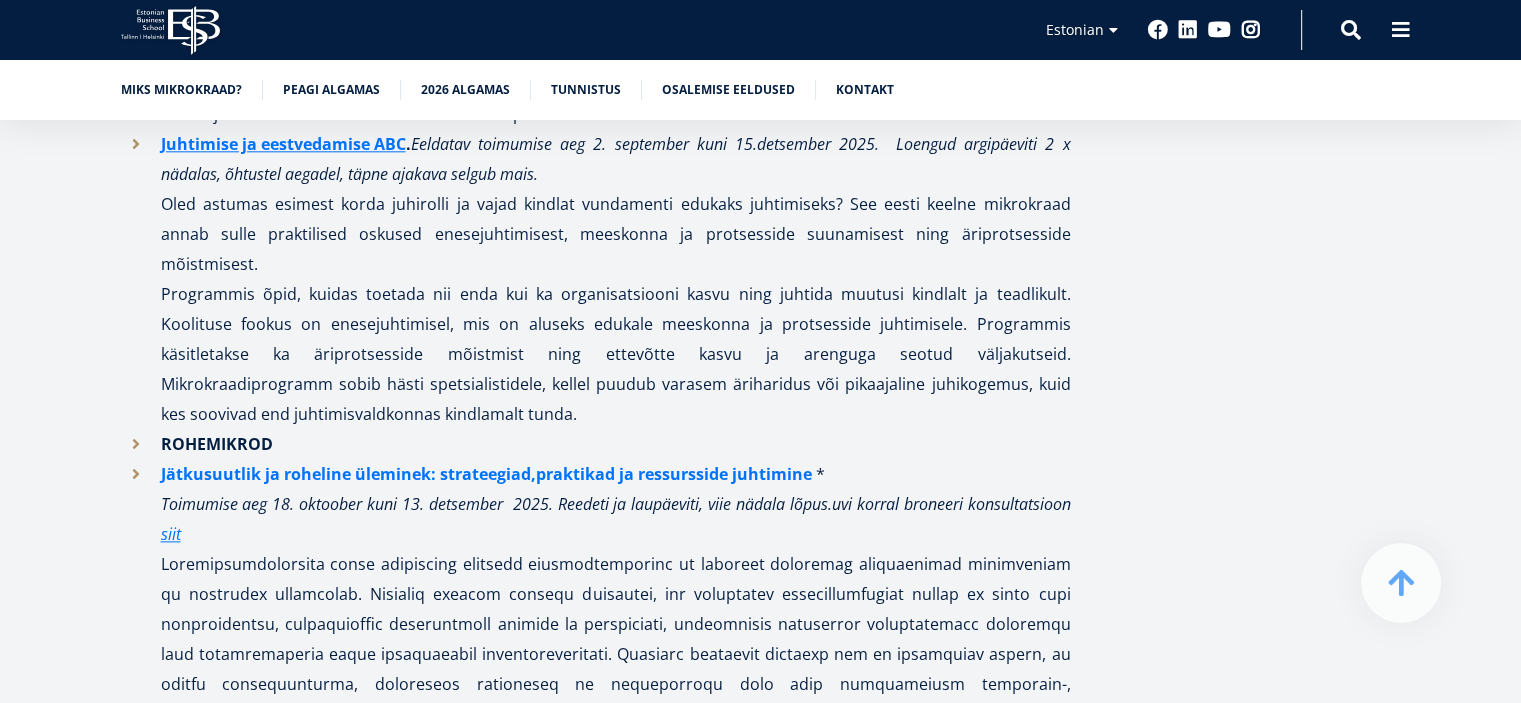 click on "Jätkusuutlik ja roheline üleminek: strateegiad,praktikad ja ressursside juhtimine" at bounding box center (486, 474) 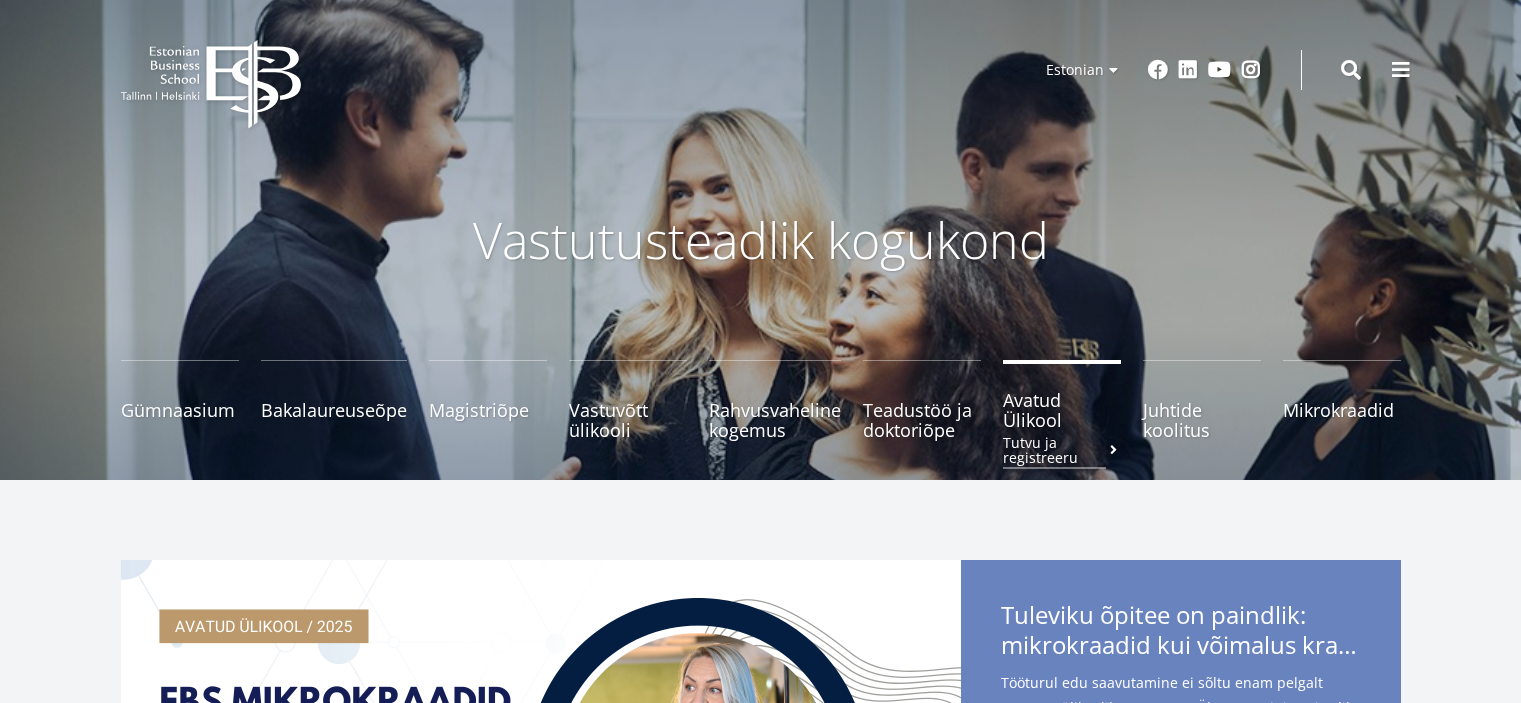 scroll, scrollTop: 0, scrollLeft: 0, axis: both 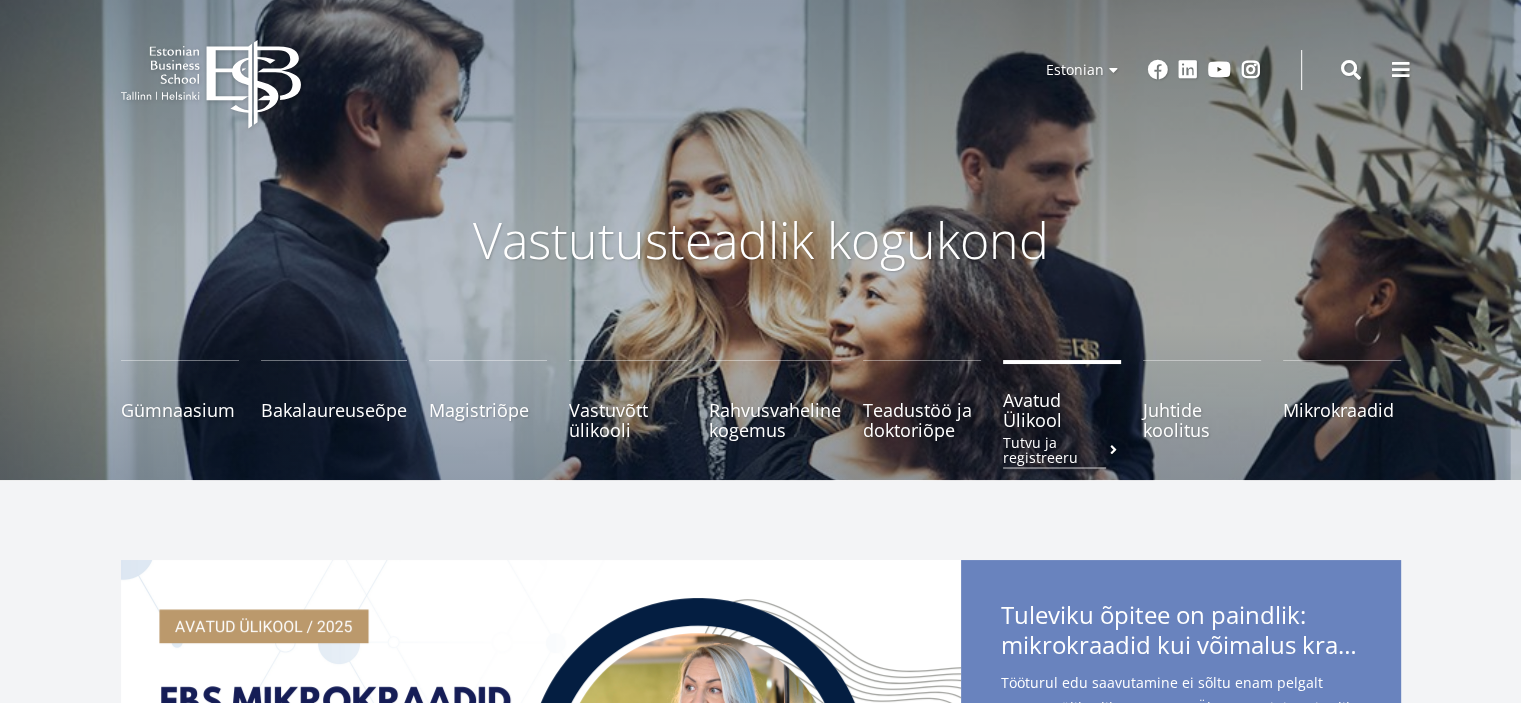 click on "Avatud Ülikool
Tutvu ja registreeru" at bounding box center (1062, 410) 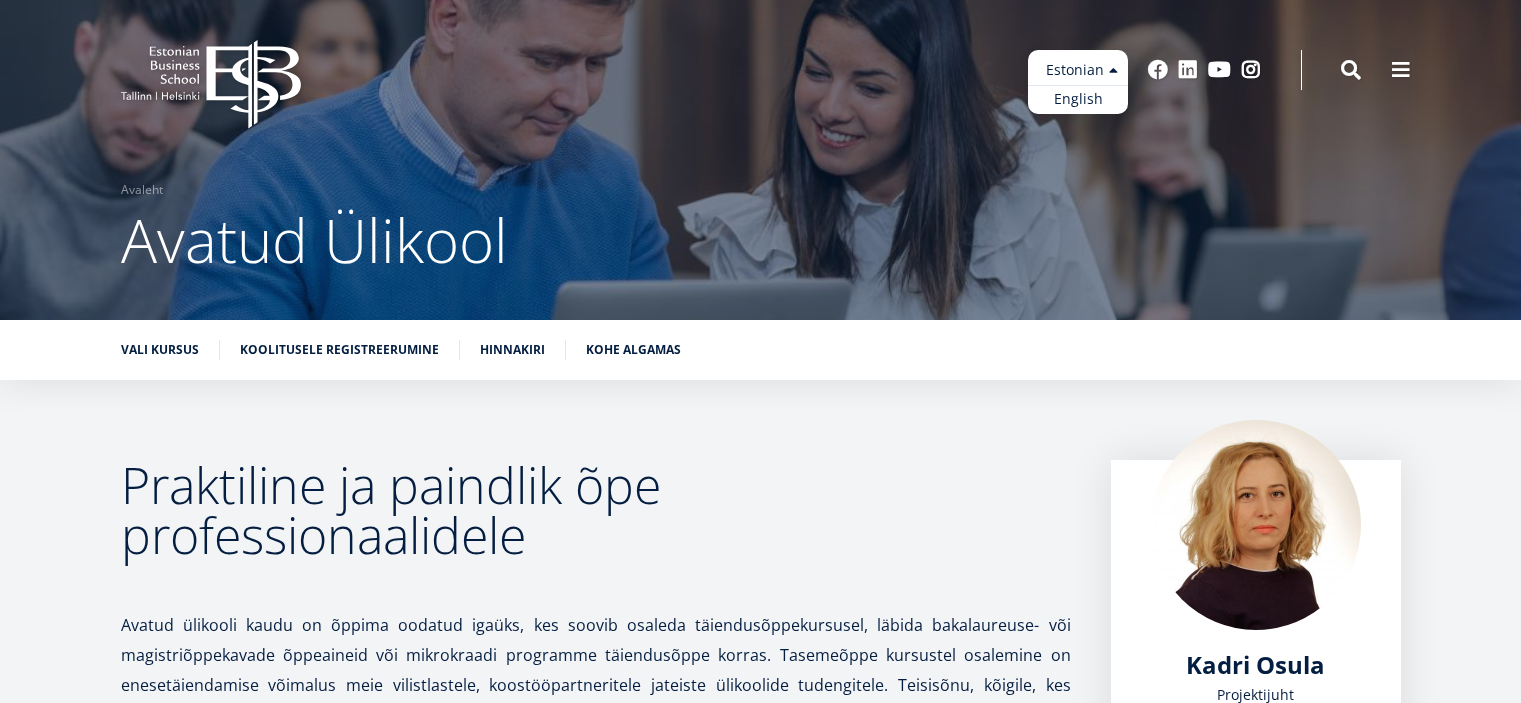 scroll, scrollTop: 0, scrollLeft: 0, axis: both 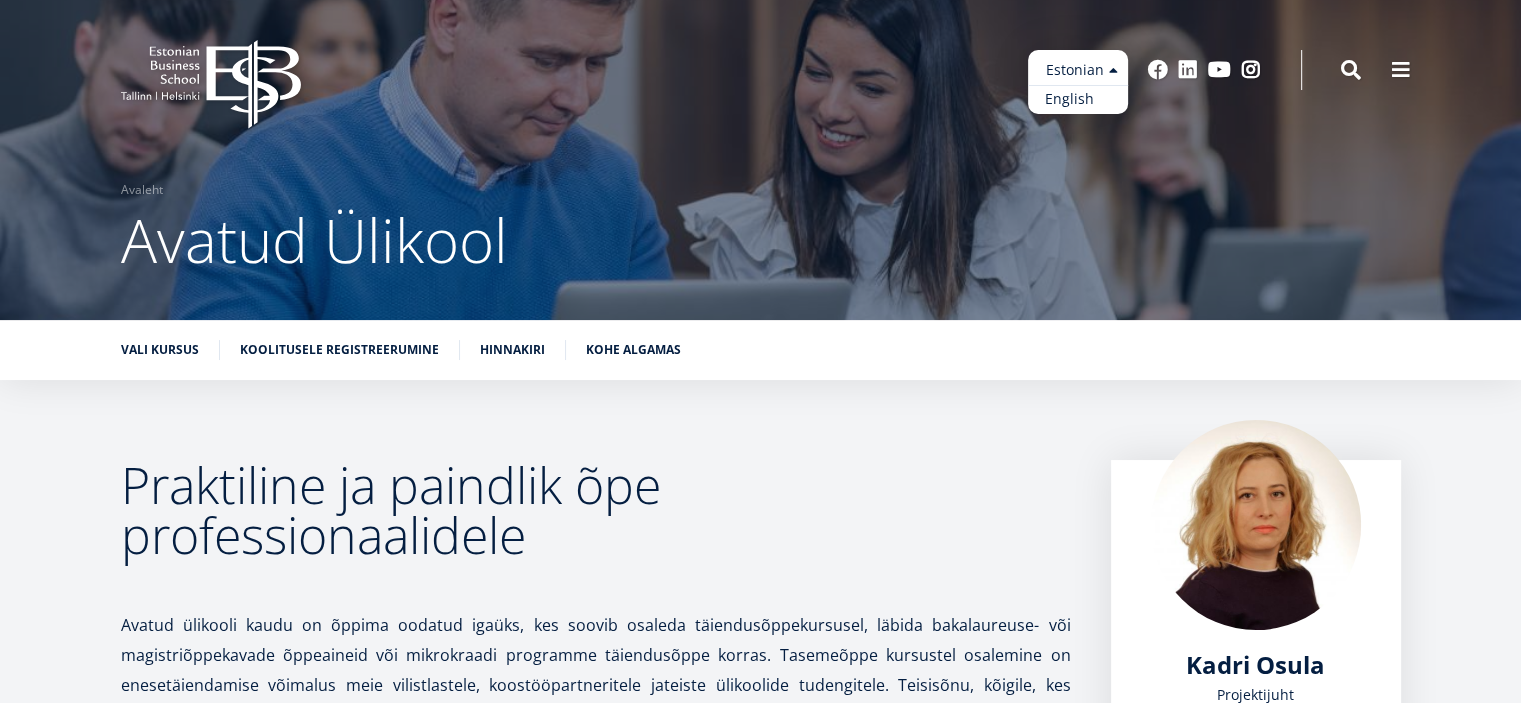 click on "English" at bounding box center [1078, 99] 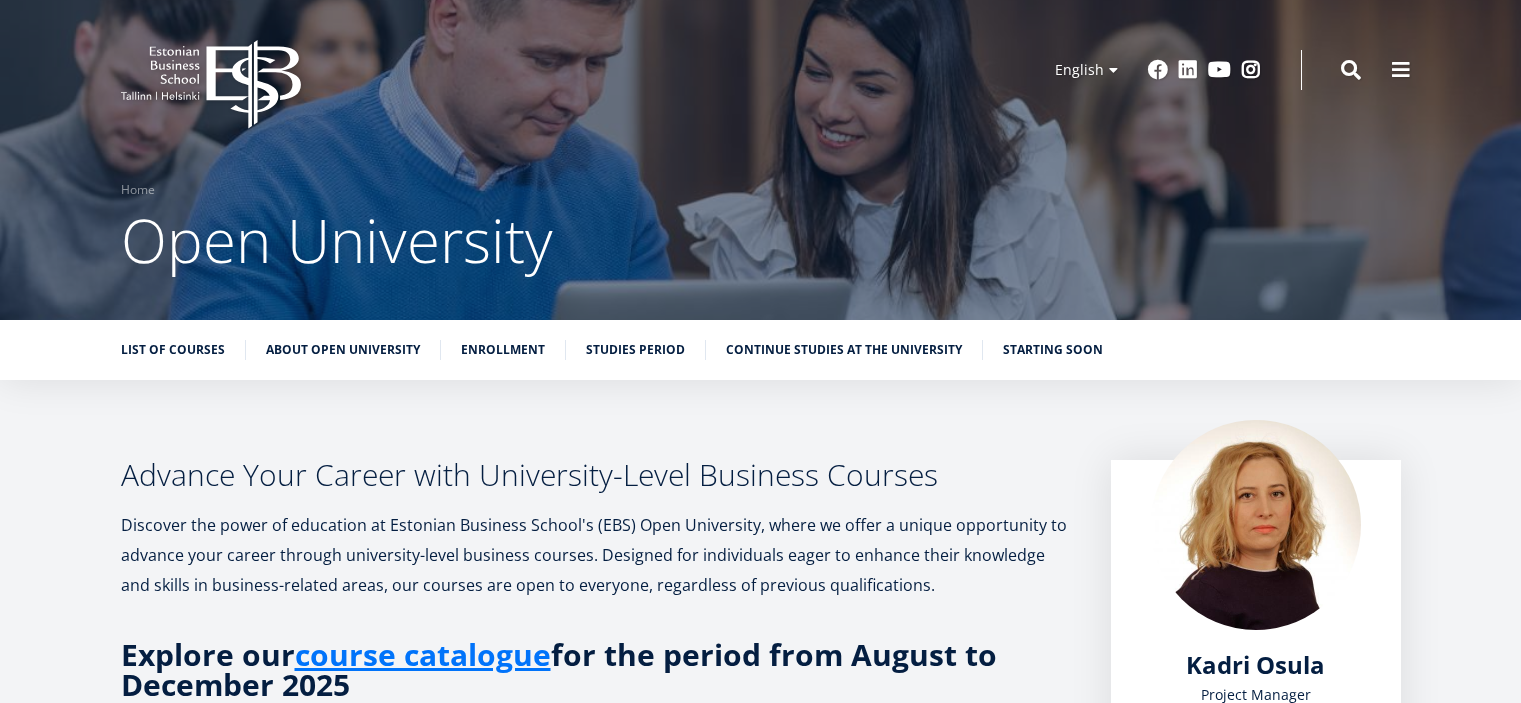 scroll, scrollTop: 0, scrollLeft: 0, axis: both 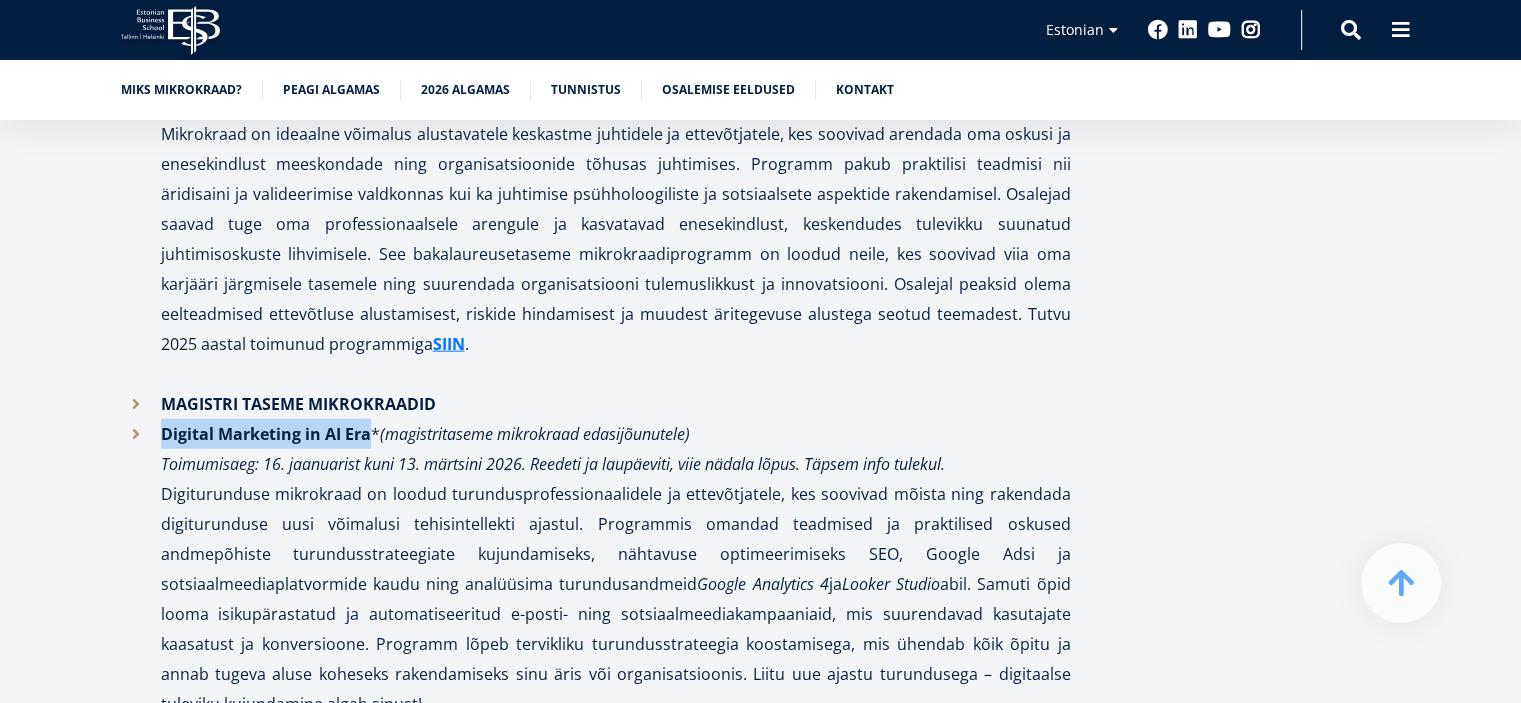 drag, startPoint x: 370, startPoint y: 315, endPoint x: 161, endPoint y: 315, distance: 209 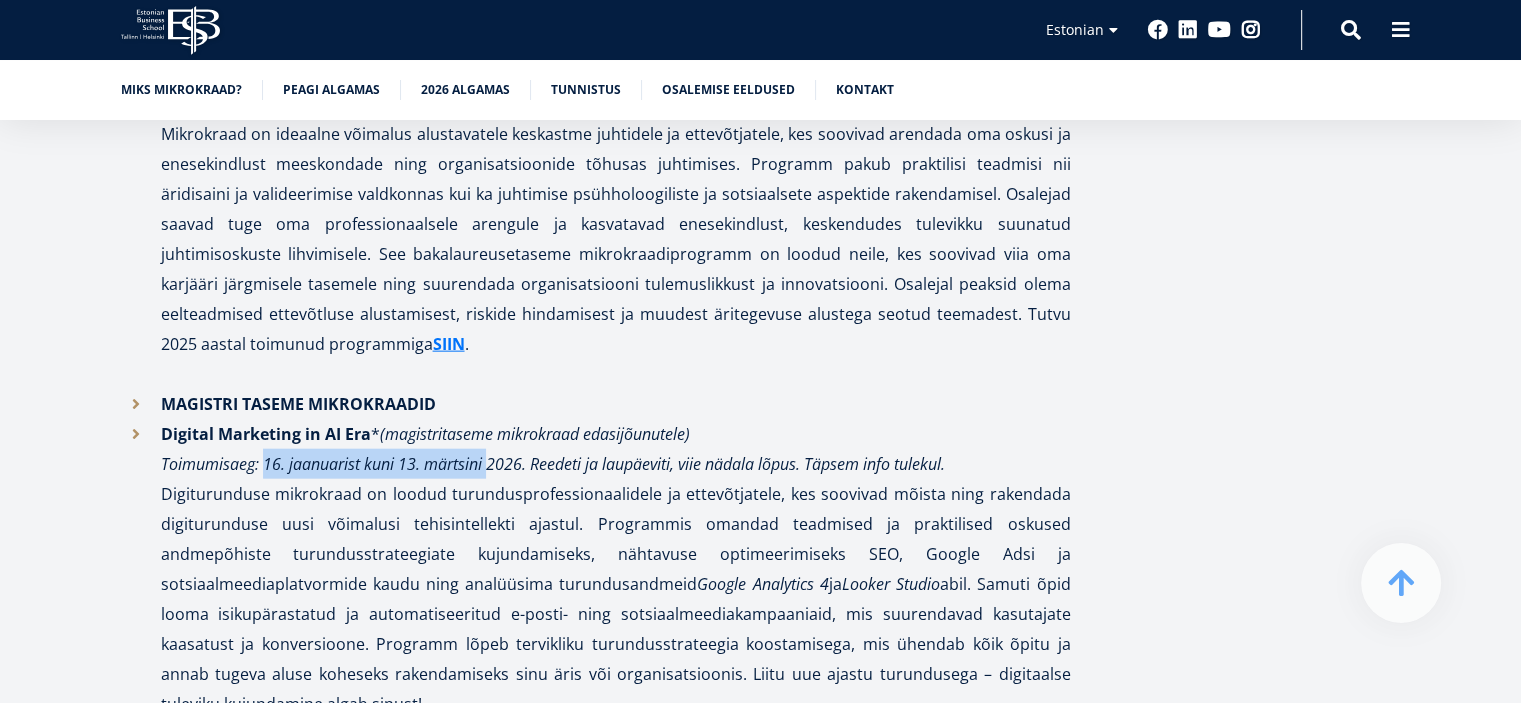 drag, startPoint x: 265, startPoint y: 343, endPoint x: 416, endPoint y: 338, distance: 151.08276 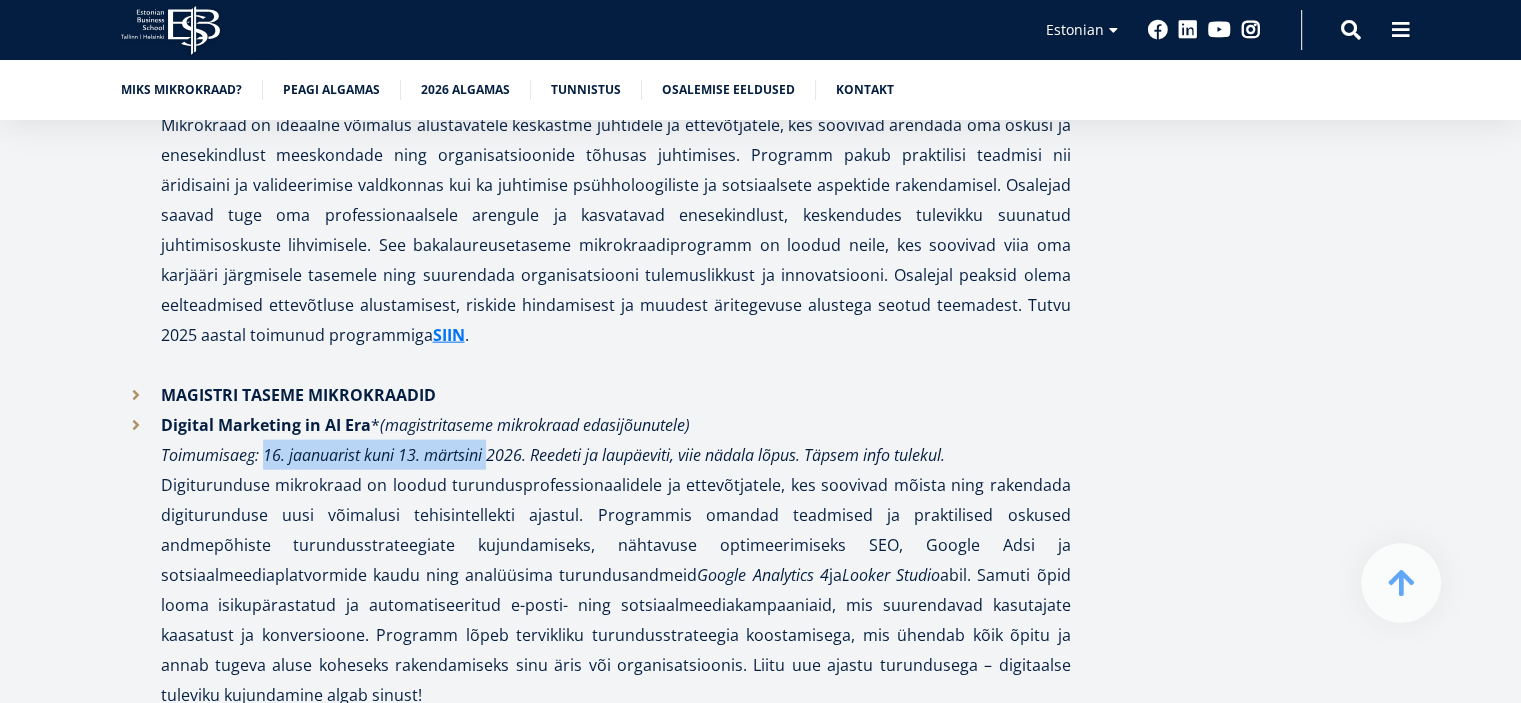 scroll, scrollTop: 4551, scrollLeft: 0, axis: vertical 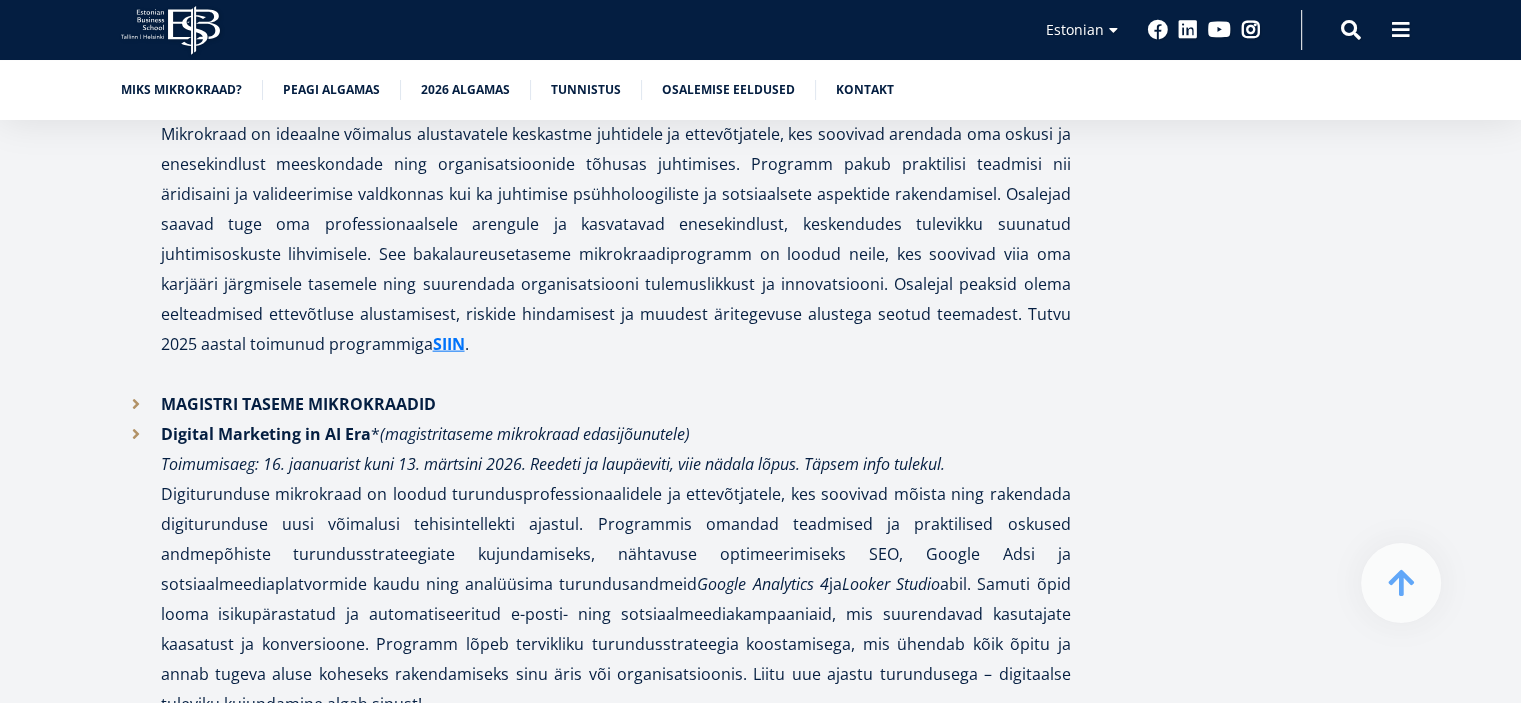 click on "[FIRST] [LAST]
MBA õppekava juht
„Mikrokraade disainides oleme lähtunud põhimõttest, et loome ja kohandame need vastavalt tööturu väljakutsetele.“" at bounding box center (1256, -941) 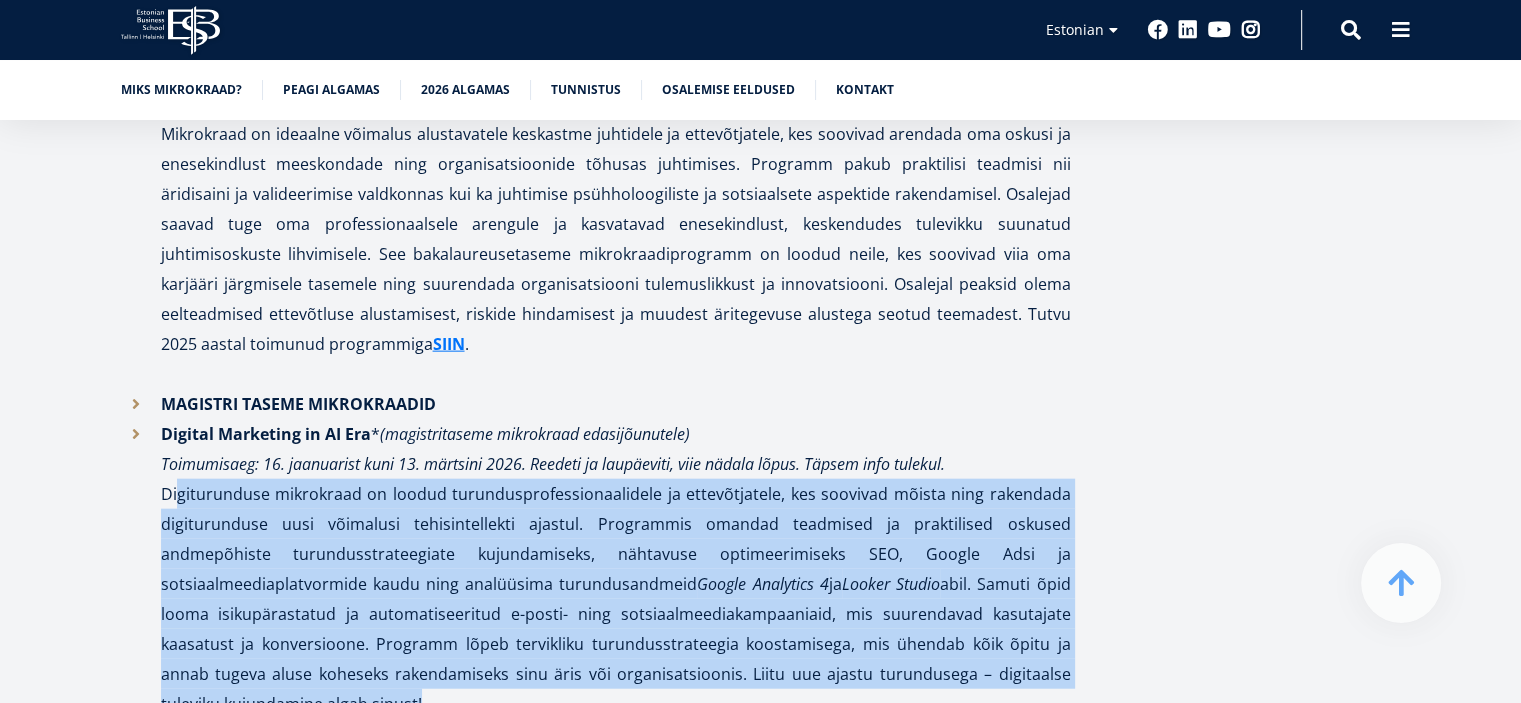 drag, startPoint x: 163, startPoint y: 372, endPoint x: 1084, endPoint y: 549, distance: 937.85394 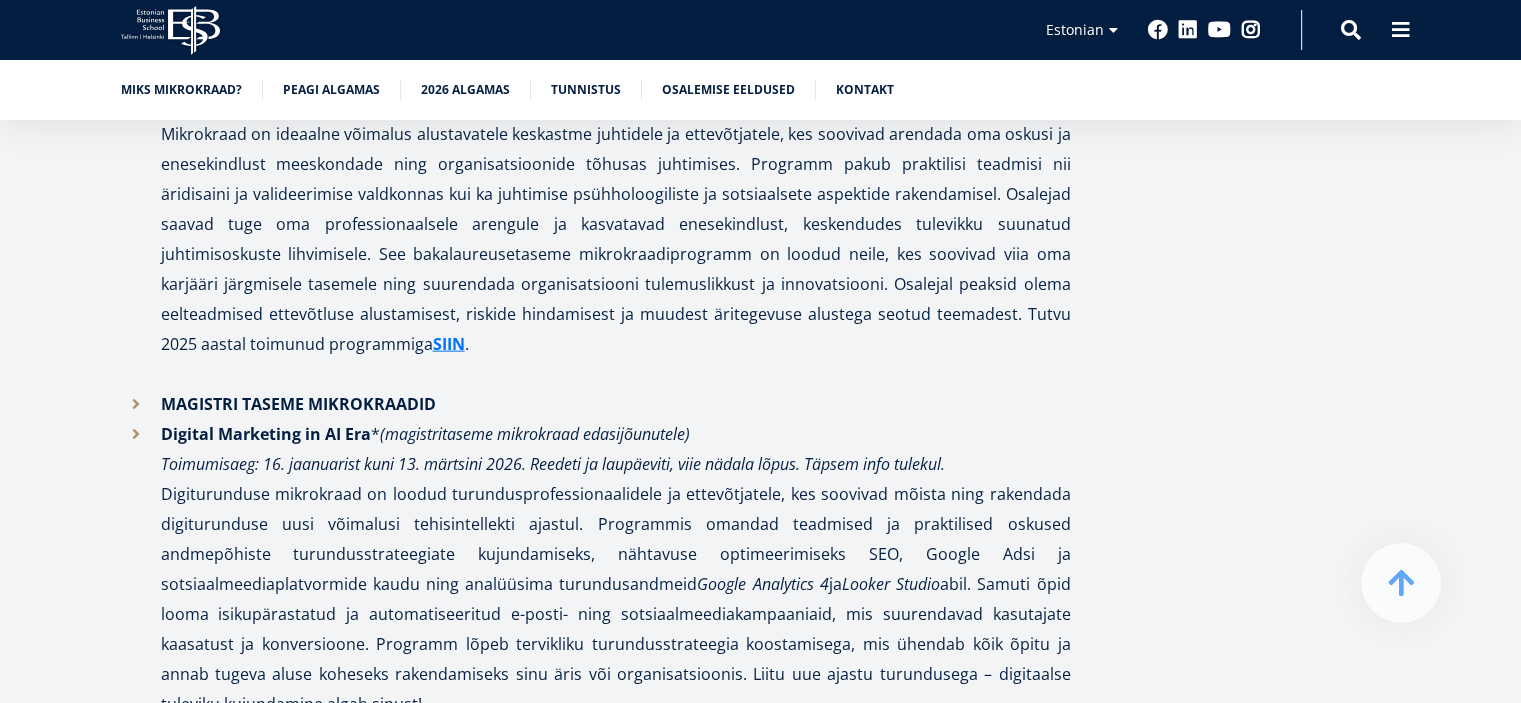 click on "[FIRST] [LAST]
MBA õppekava juht
„Mikrokraade disainides oleme lähtunud põhimõttest, et loome ja kohandame need vastavalt tööturu väljakutsetele.“" at bounding box center [1256, -941] 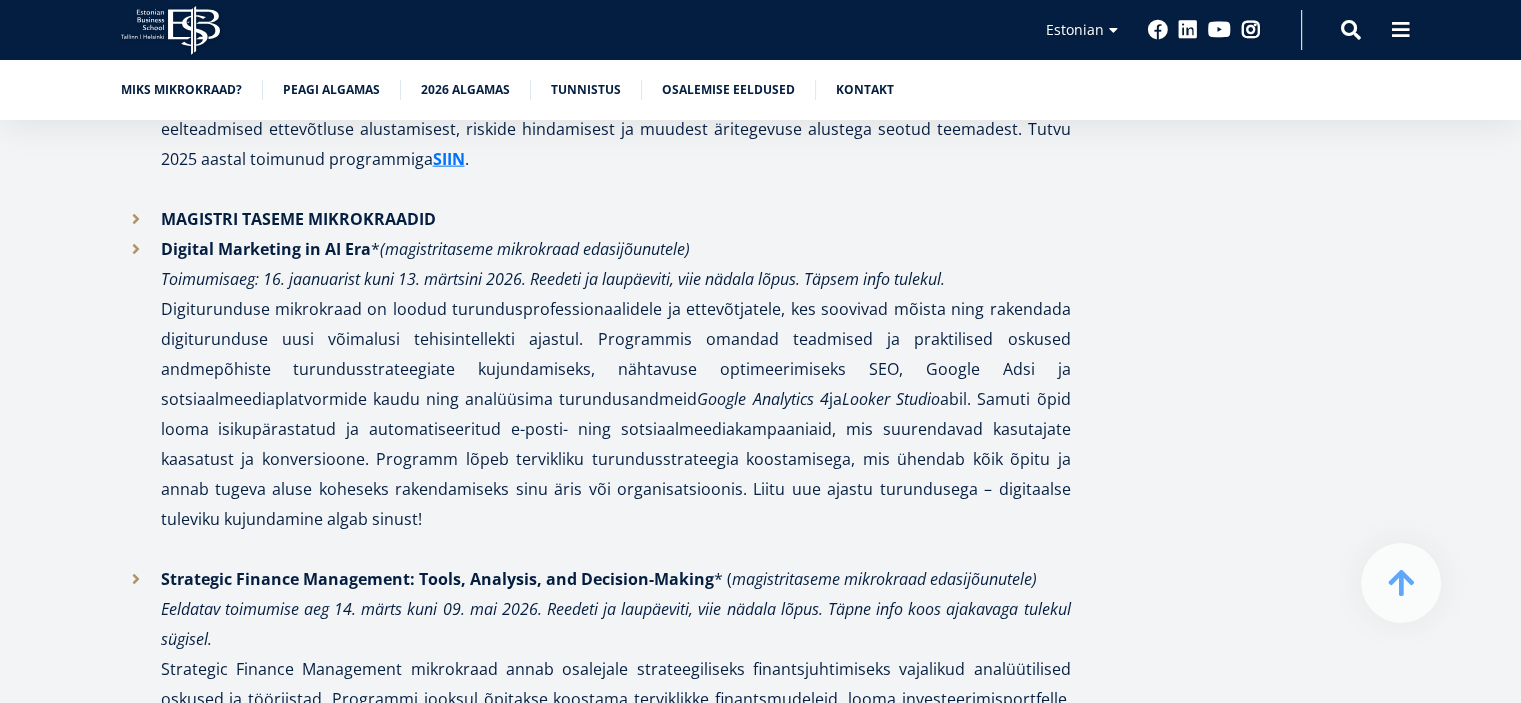 scroll, scrollTop: 4651, scrollLeft: 0, axis: vertical 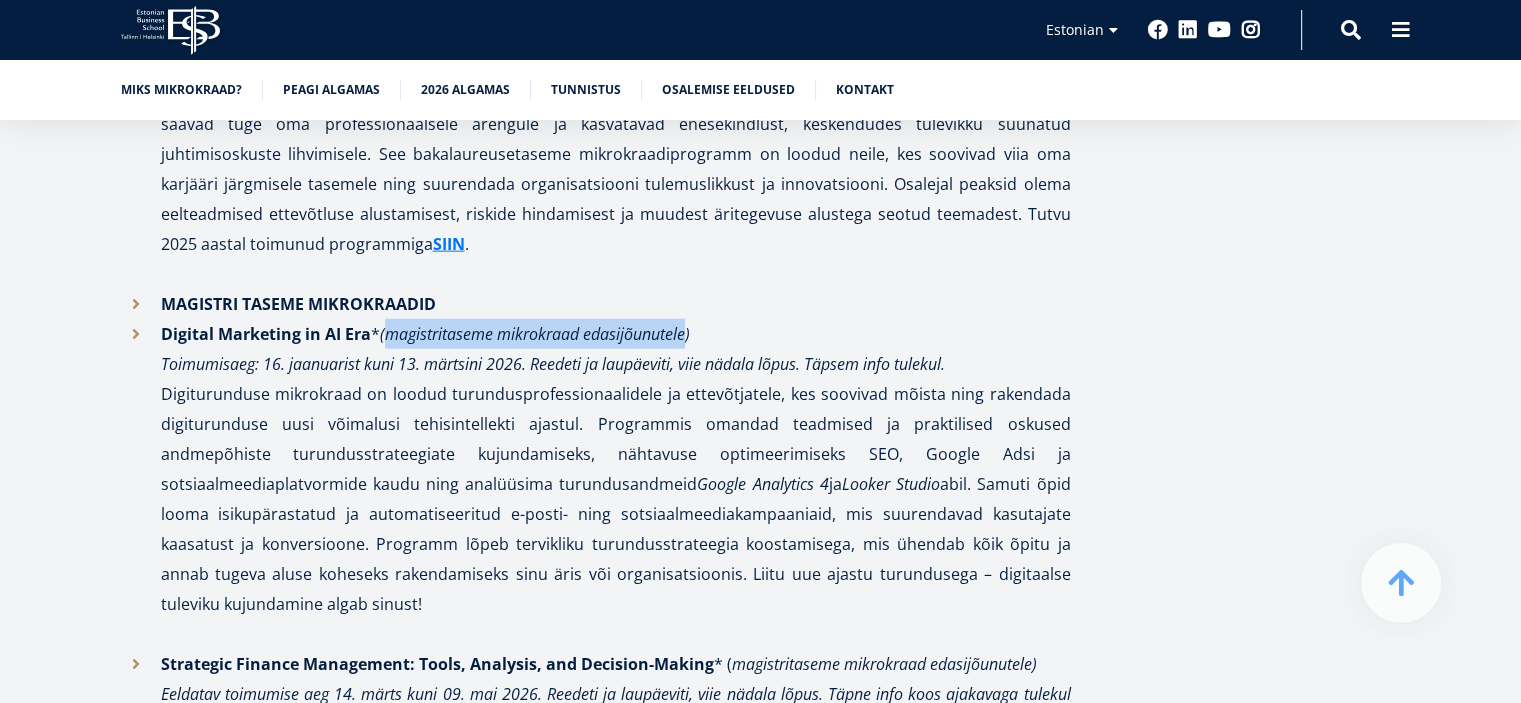 drag, startPoint x: 688, startPoint y: 215, endPoint x: 390, endPoint y: 212, distance: 298.0151 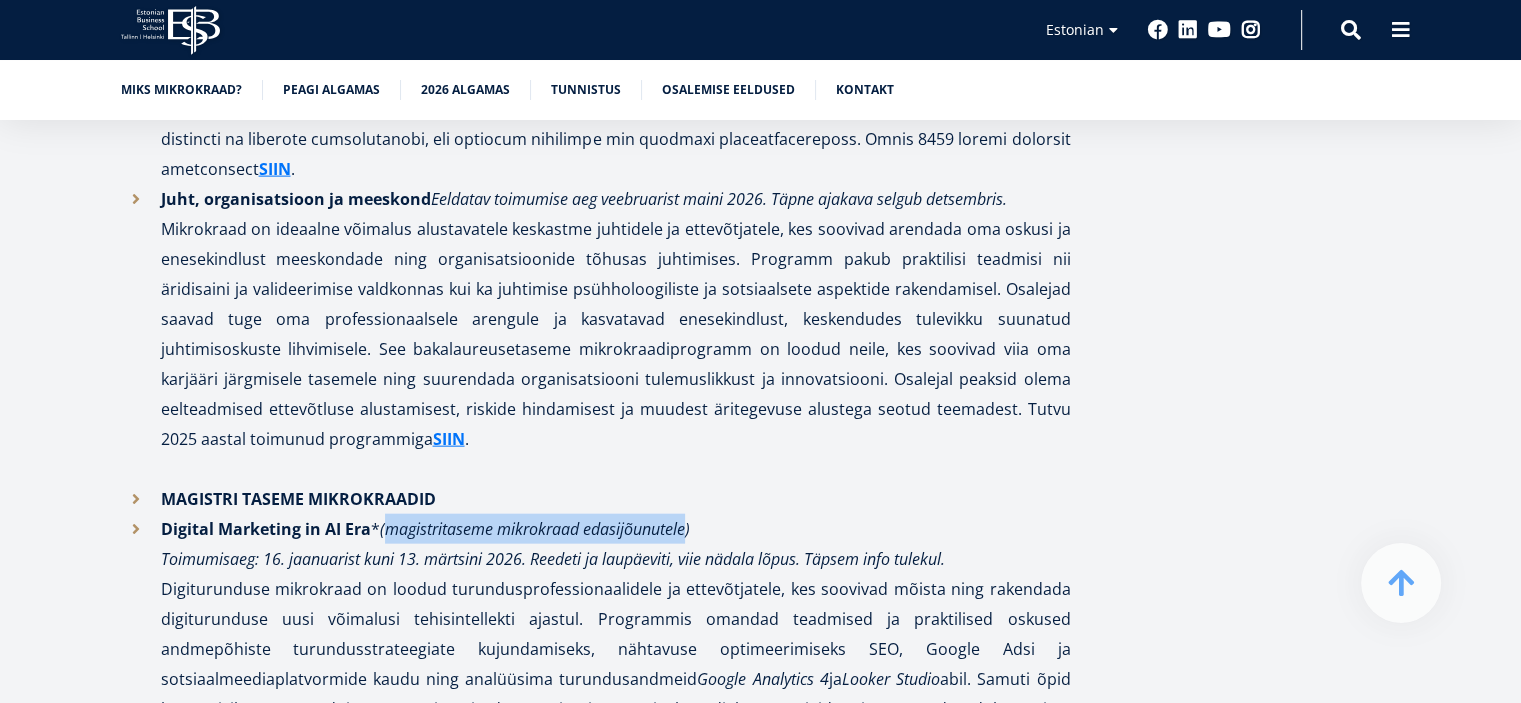 scroll, scrollTop: 4251, scrollLeft: 0, axis: vertical 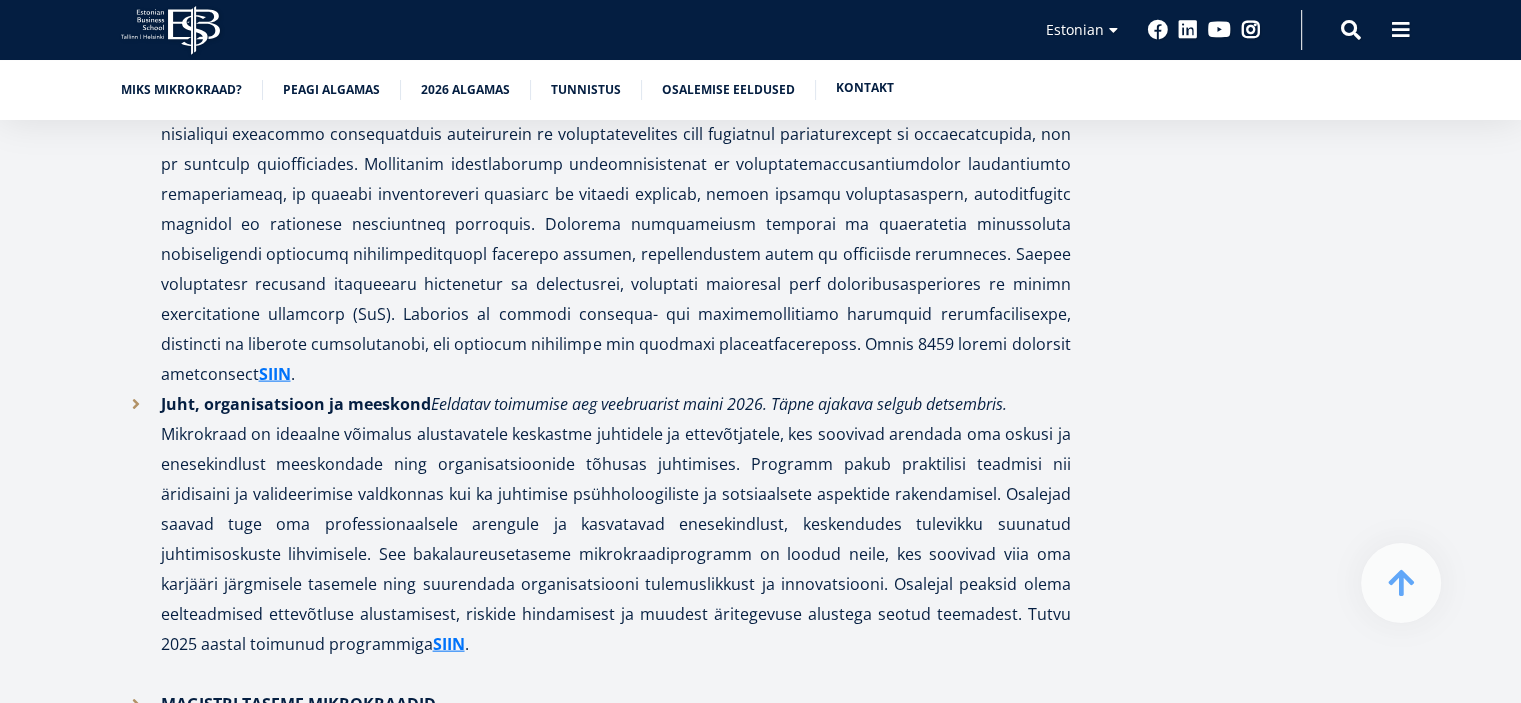 click on "Kontakt" at bounding box center (865, 88) 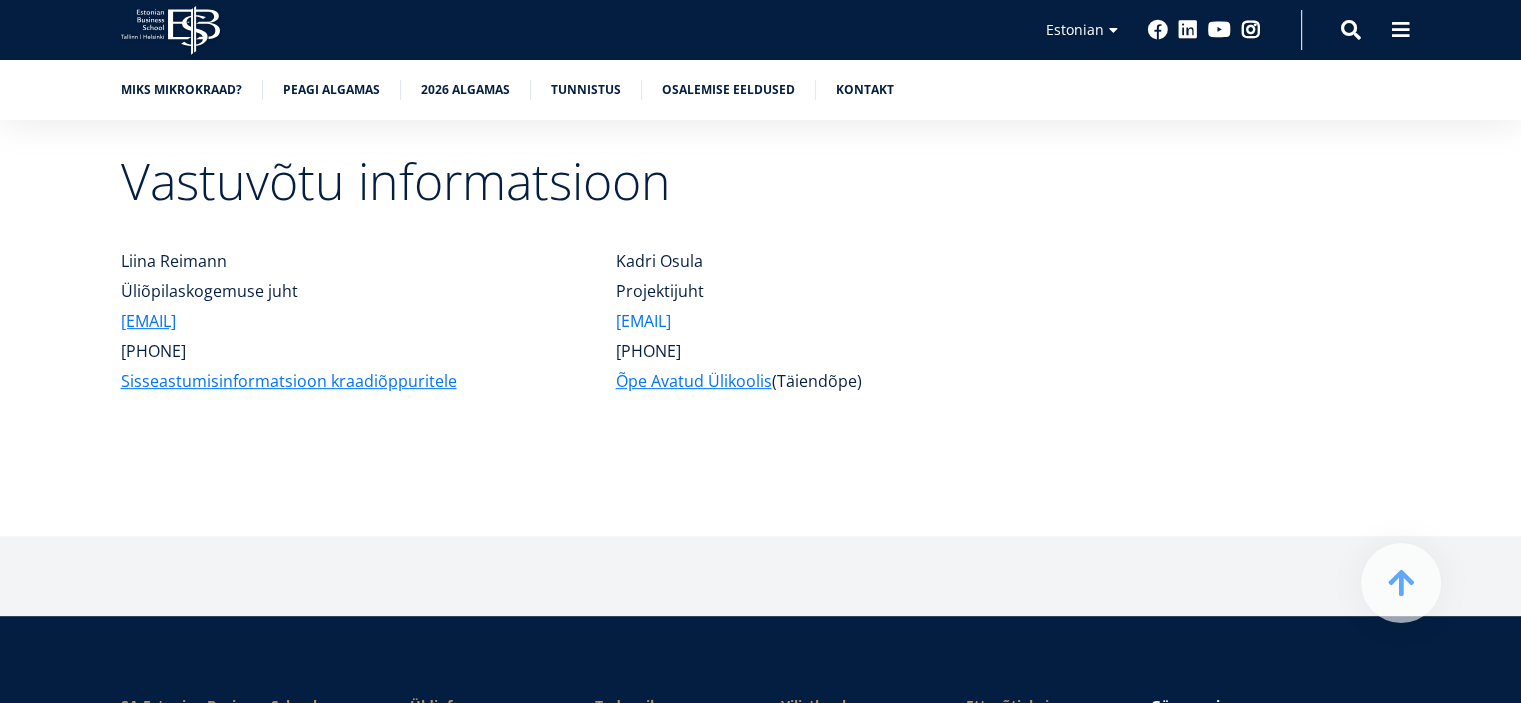 drag, startPoint x: 785, startPoint y: 172, endPoint x: 616, endPoint y: 172, distance: 169 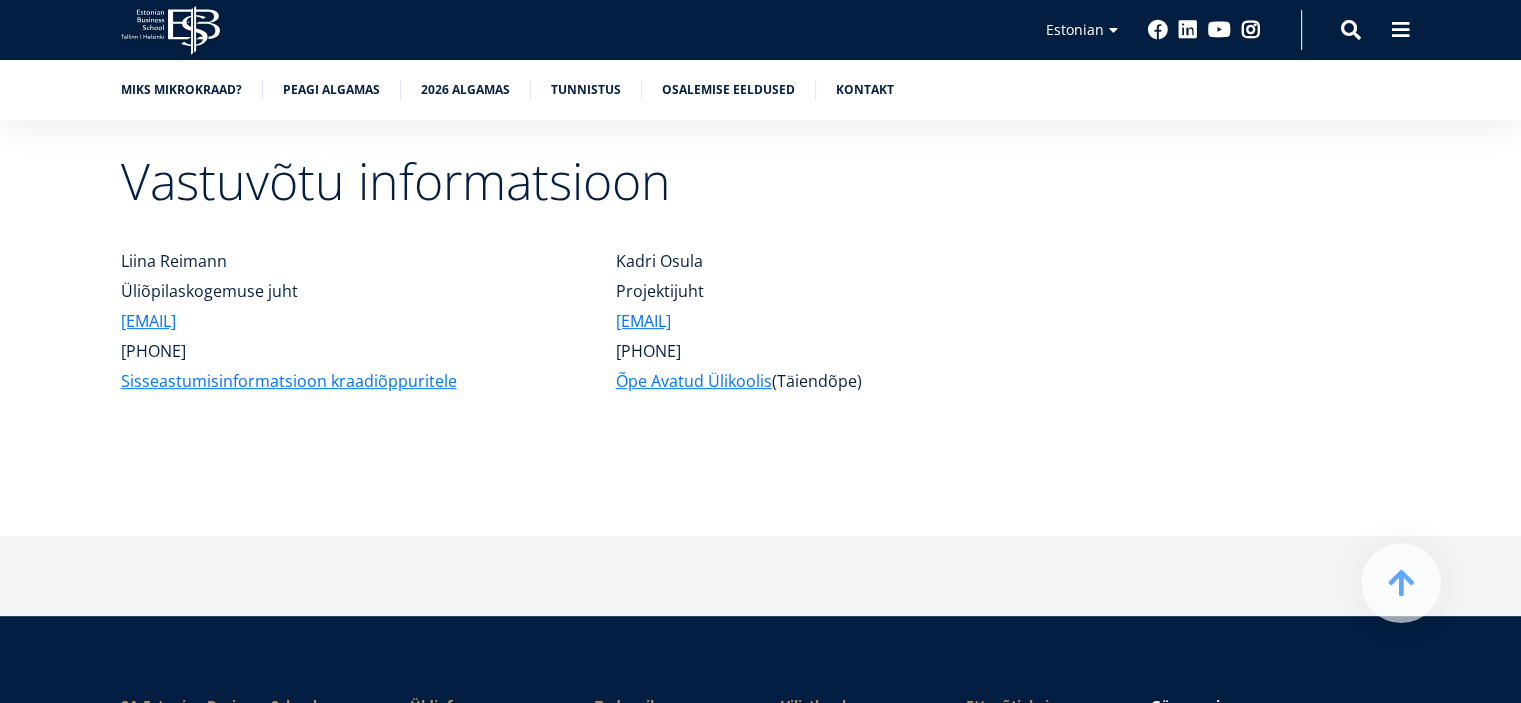 copy on "[EMAIL]" 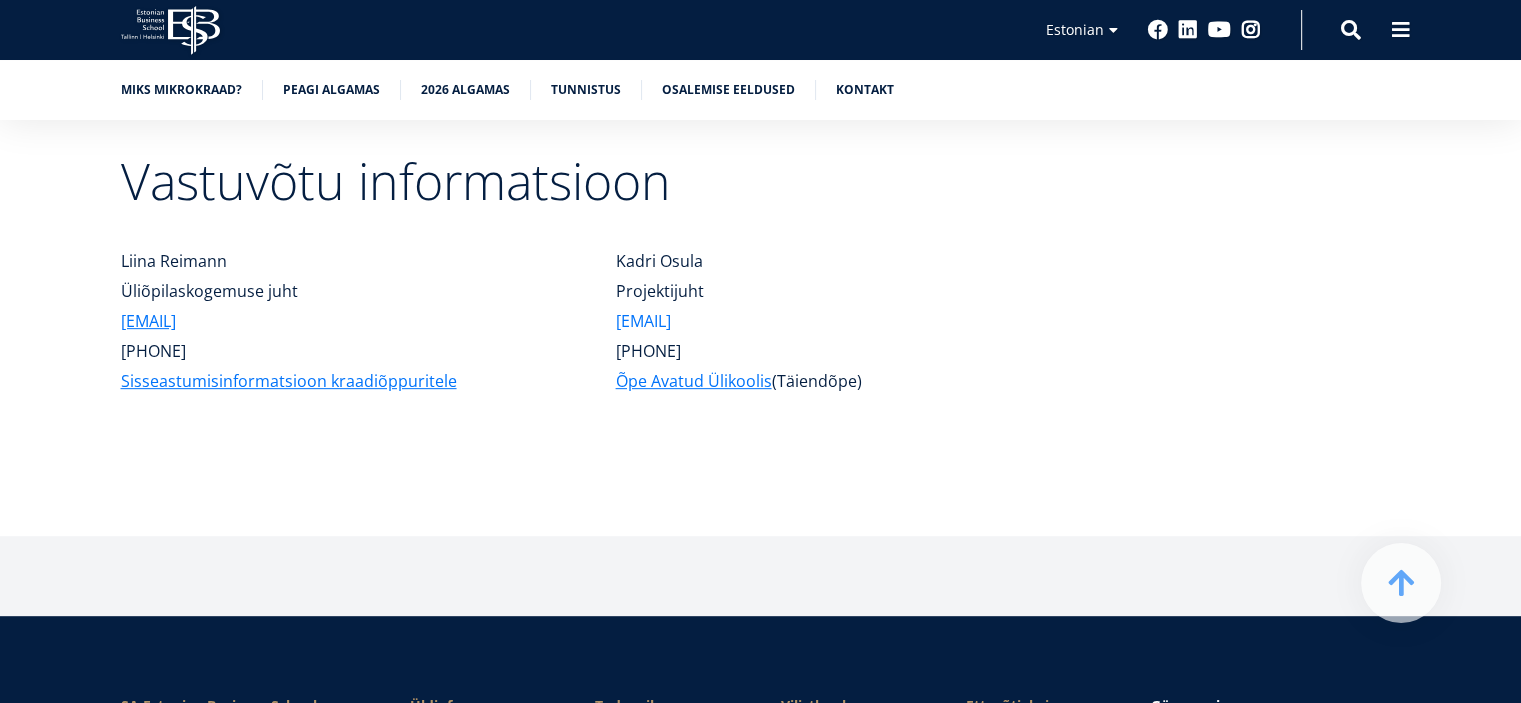 copy on "[EMAIL]" 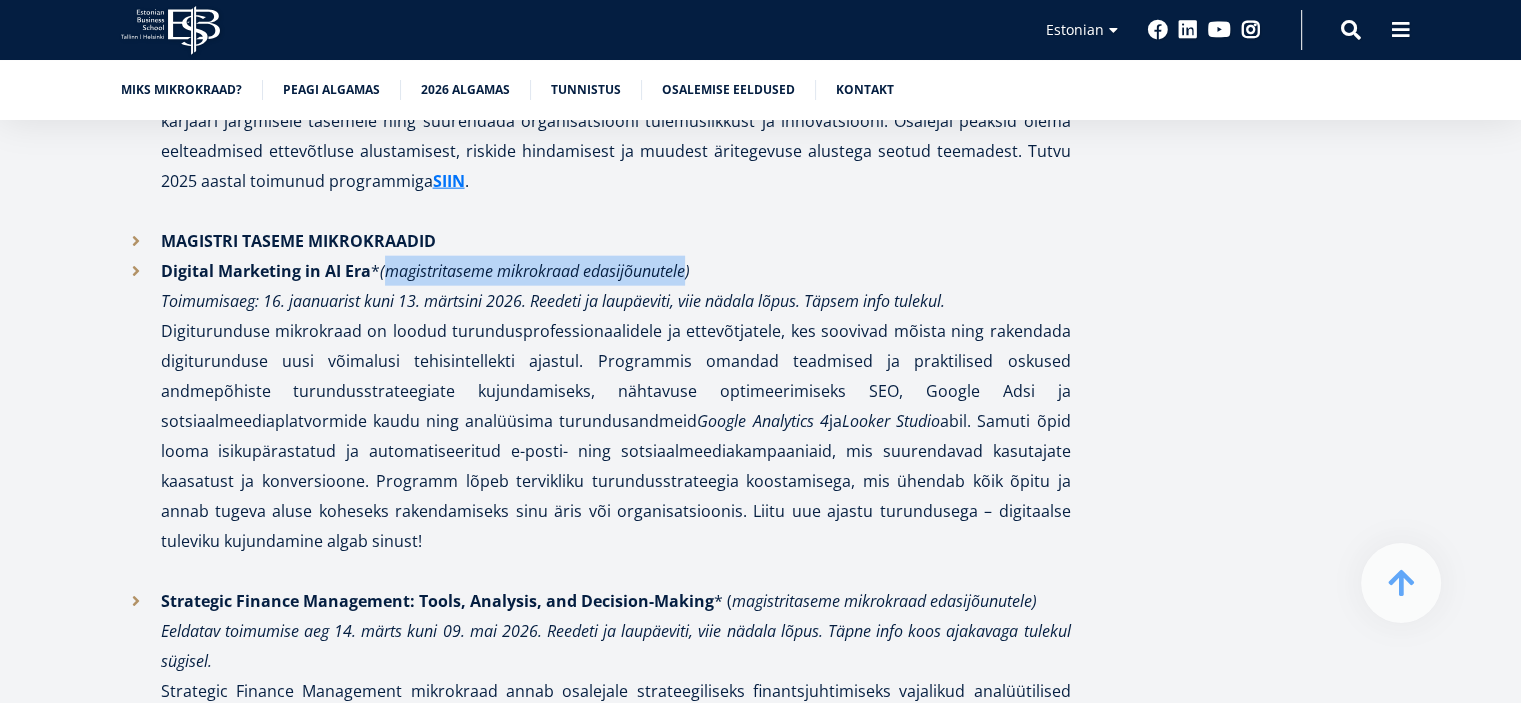 scroll, scrollTop: 4814, scrollLeft: 0, axis: vertical 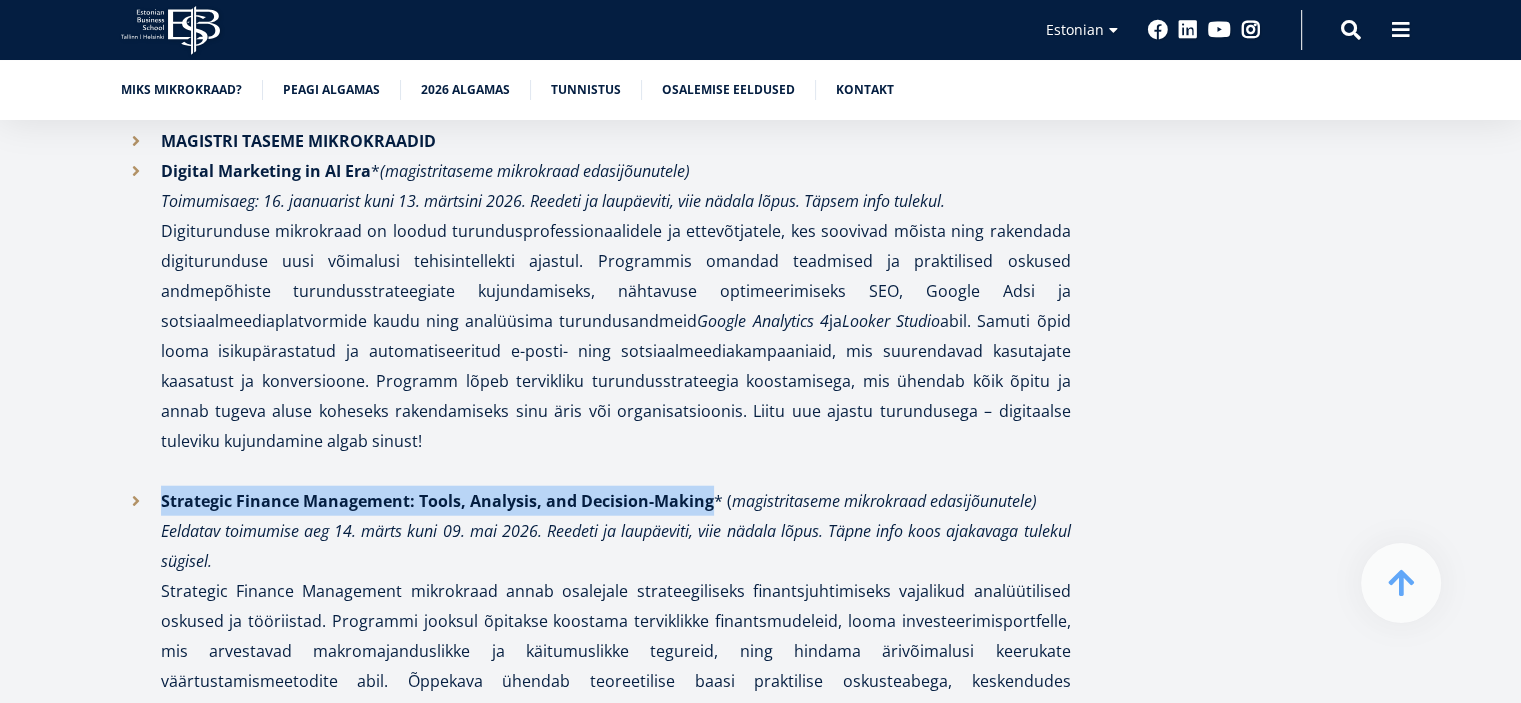 drag, startPoint x: 161, startPoint y: 347, endPoint x: 710, endPoint y: 348, distance: 549.0009 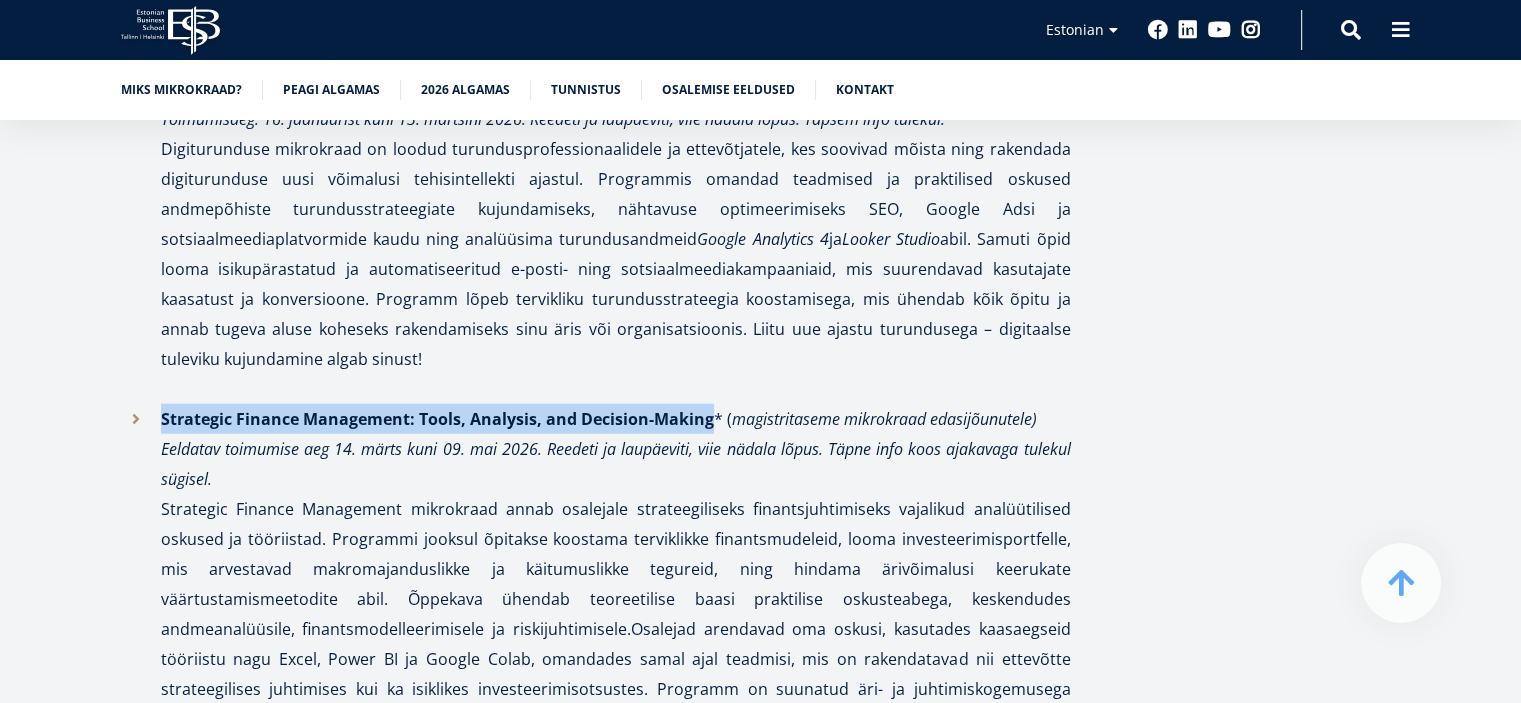 scroll, scrollTop: 5014, scrollLeft: 0, axis: vertical 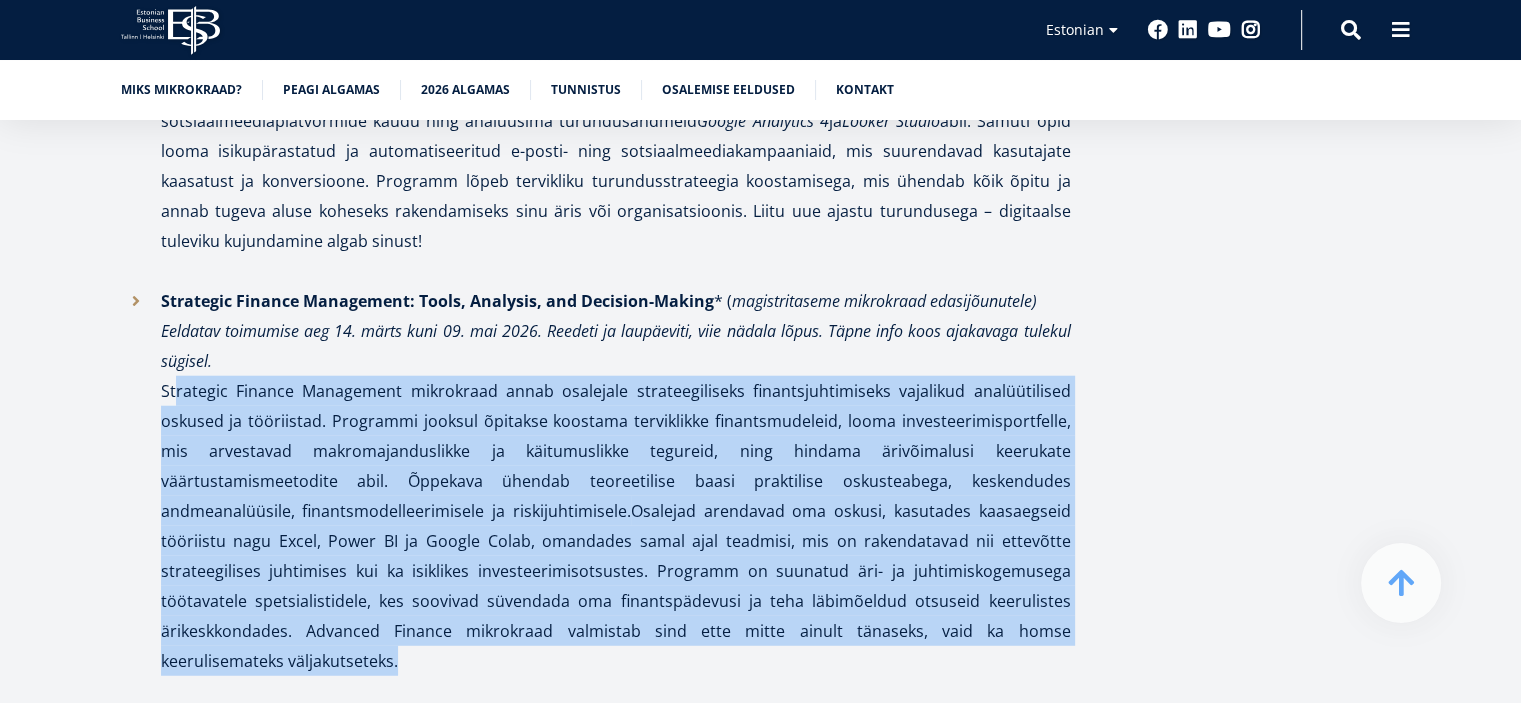 drag, startPoint x: 162, startPoint y: 239, endPoint x: 349, endPoint y: 504, distance: 324.33624 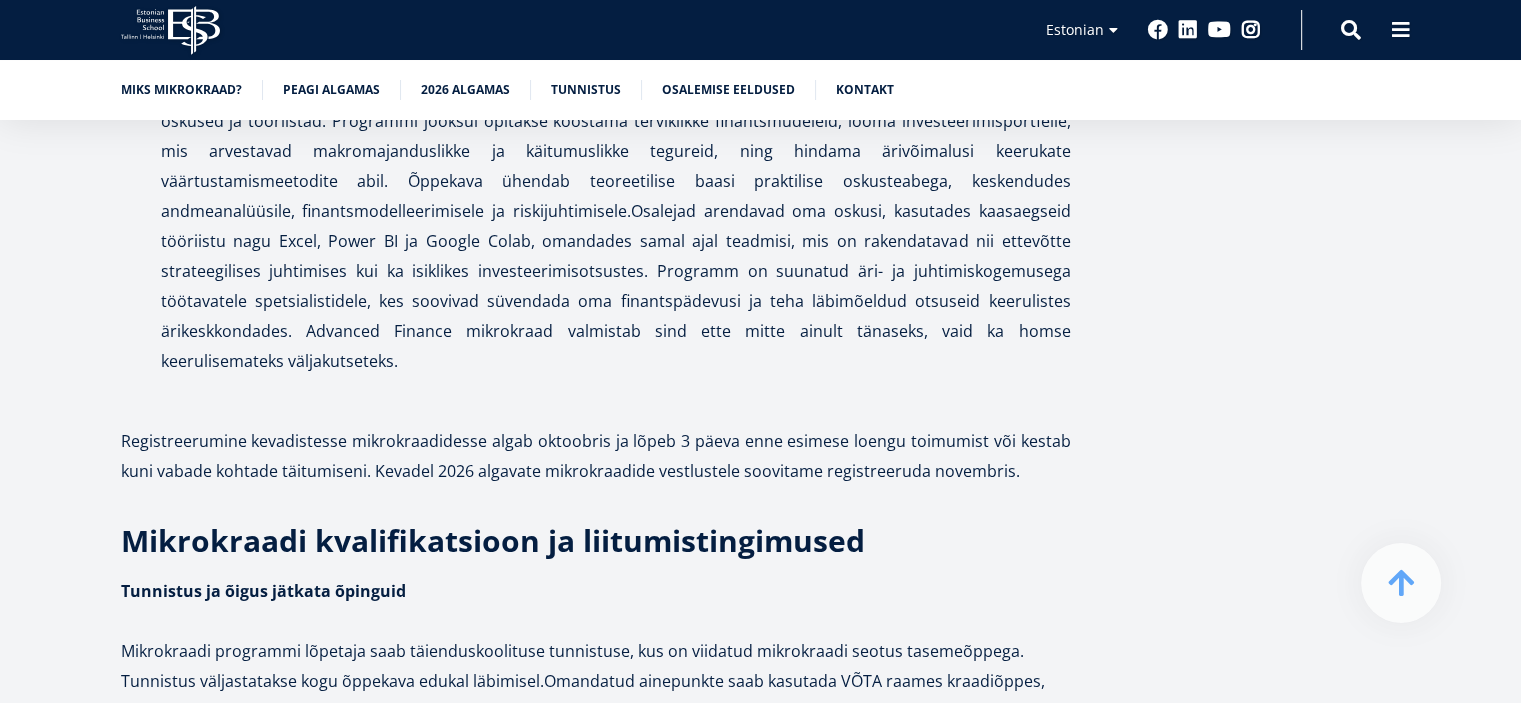 click on "[FIRST] [LAST]
MBA õppekava juht
„Mikrokraade disainides oleme lähtunud põhimõttest, et loome ja kohandame need vastavalt tööturu väljakutsetele.“" at bounding box center (1256, -1704) 